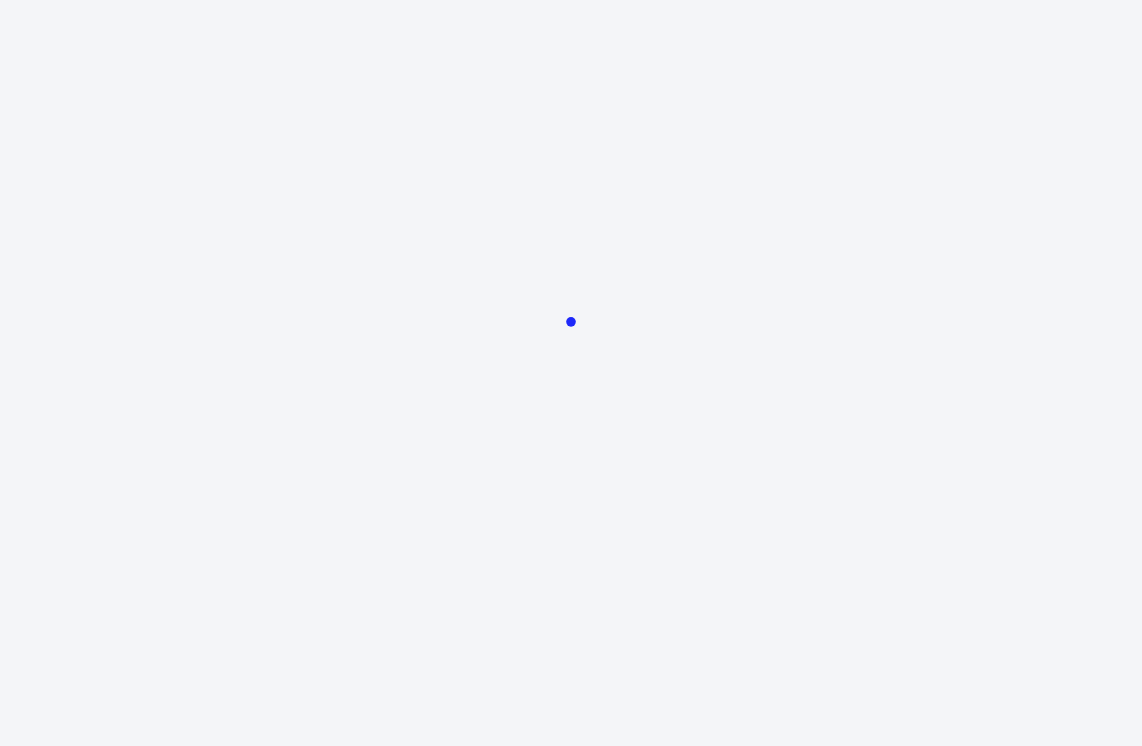 scroll, scrollTop: 0, scrollLeft: 0, axis: both 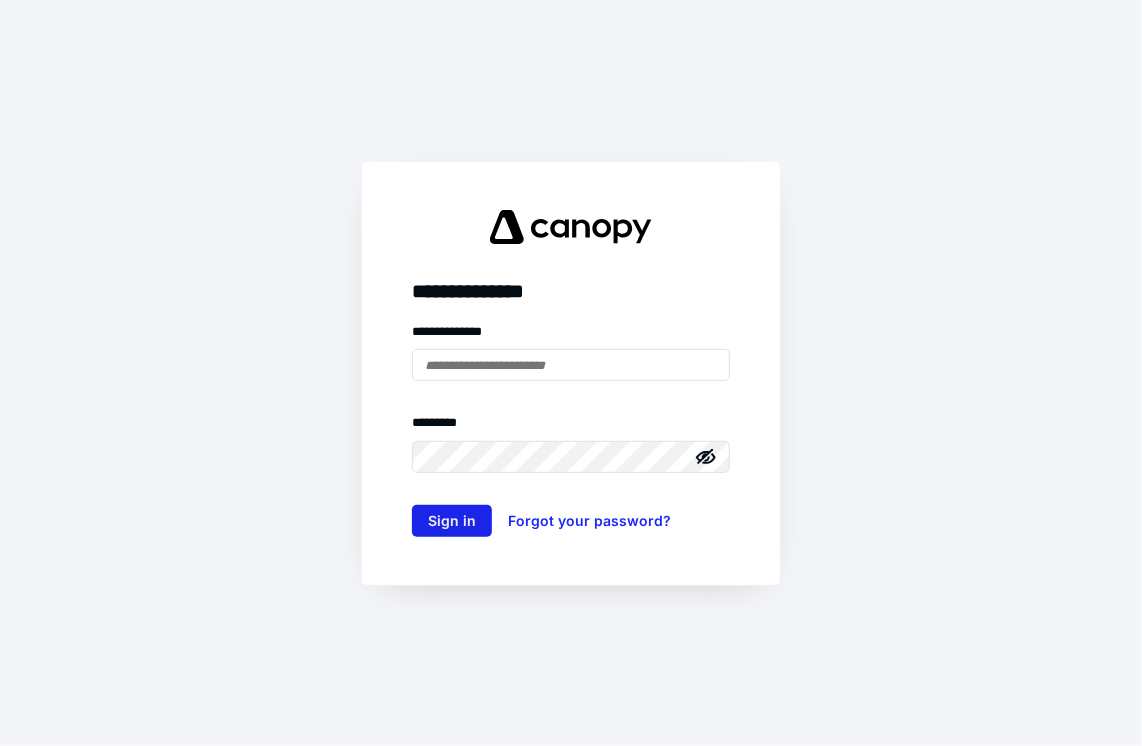 type on "**********" 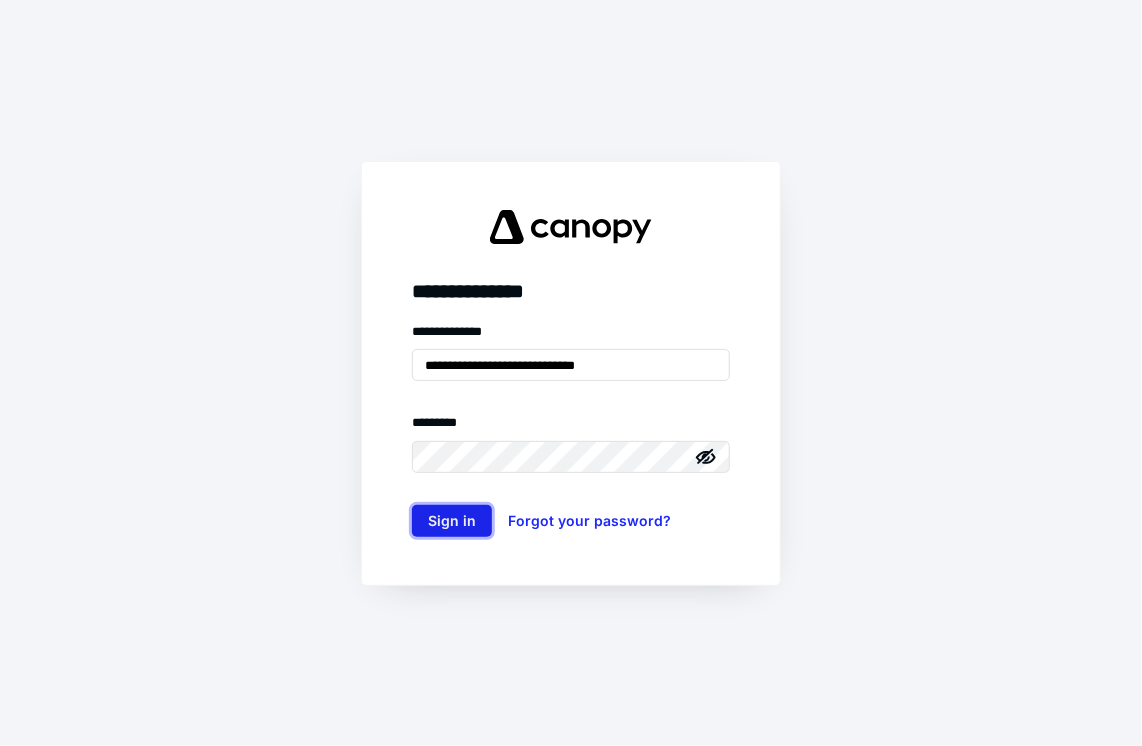 click on "Sign in" at bounding box center [452, 521] 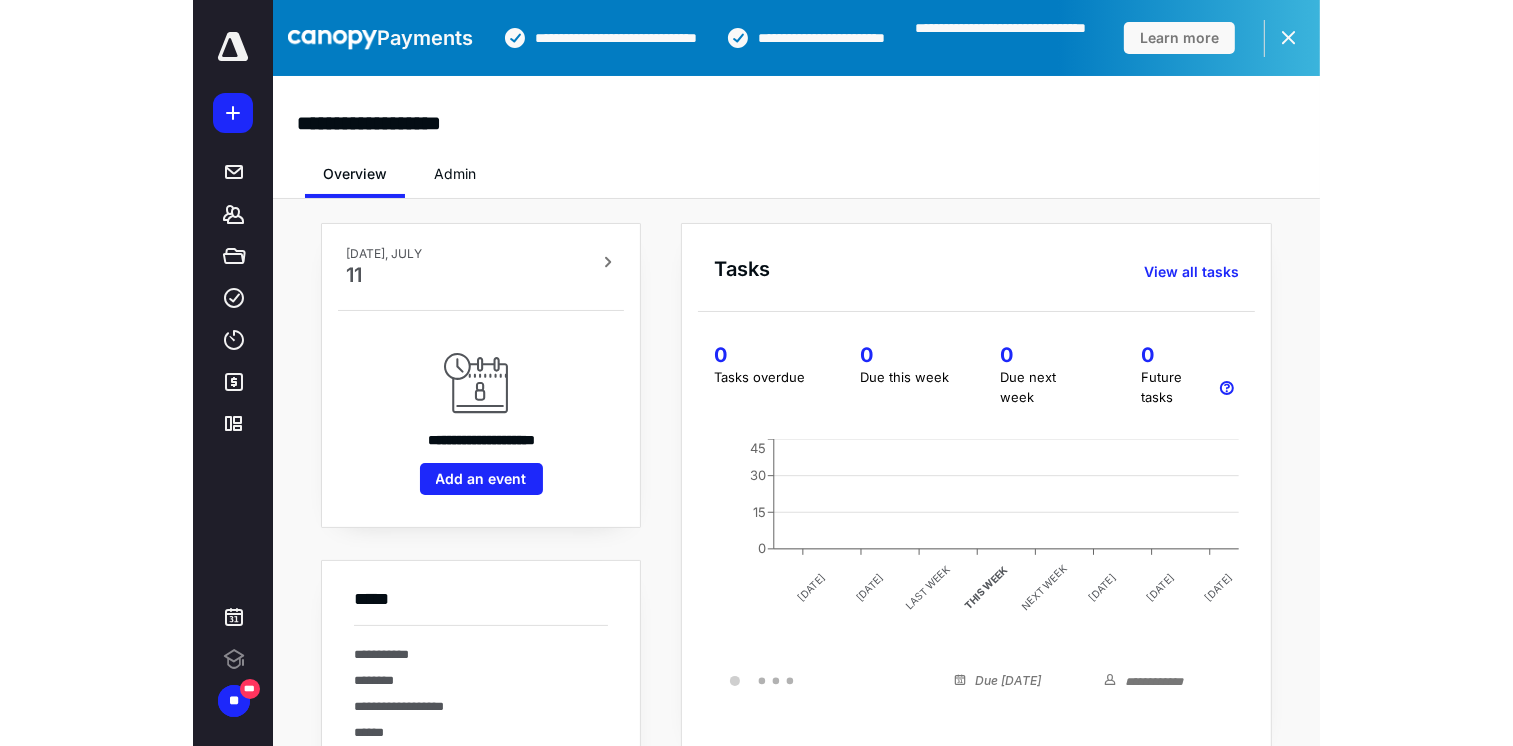scroll, scrollTop: 0, scrollLeft: 0, axis: both 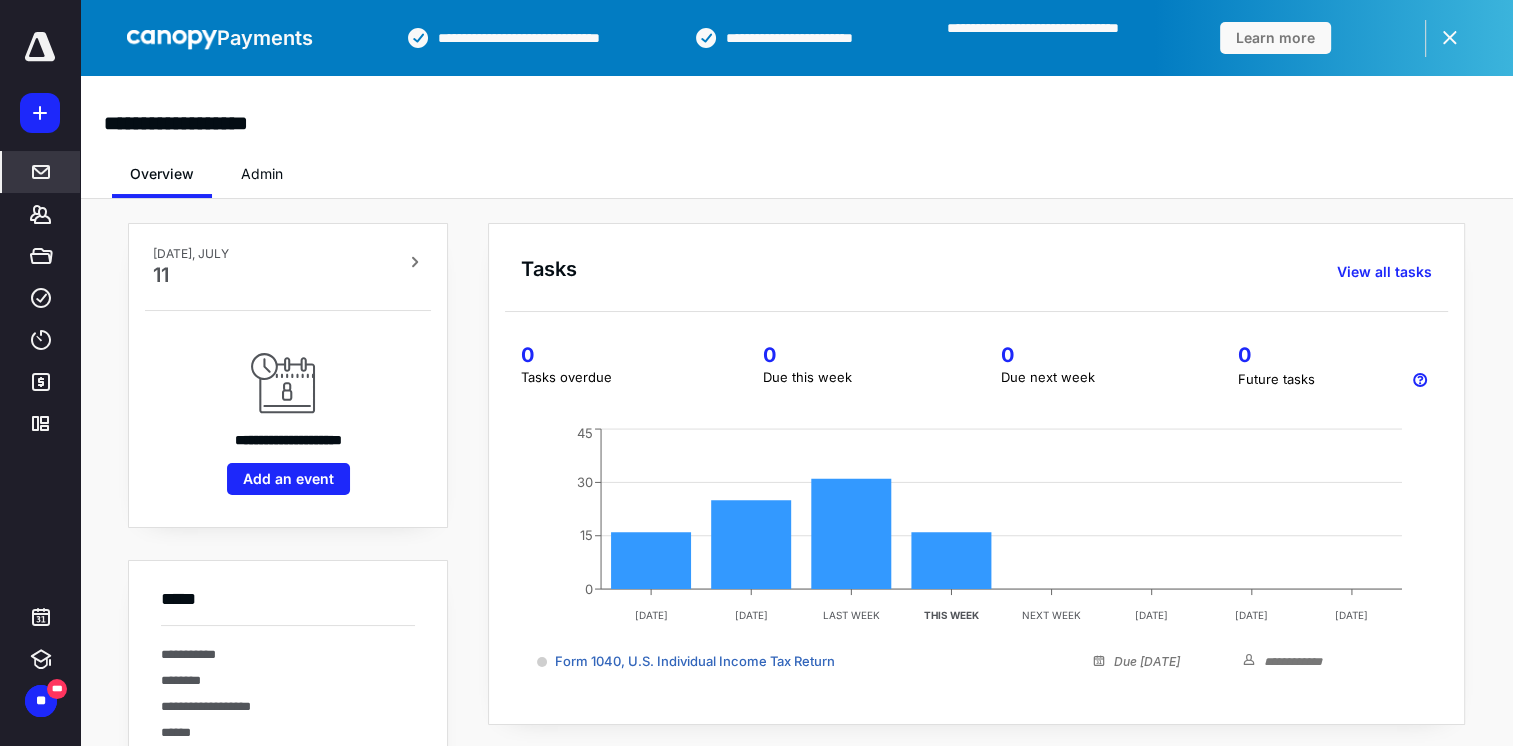 click on "*****" at bounding box center (41, 172) 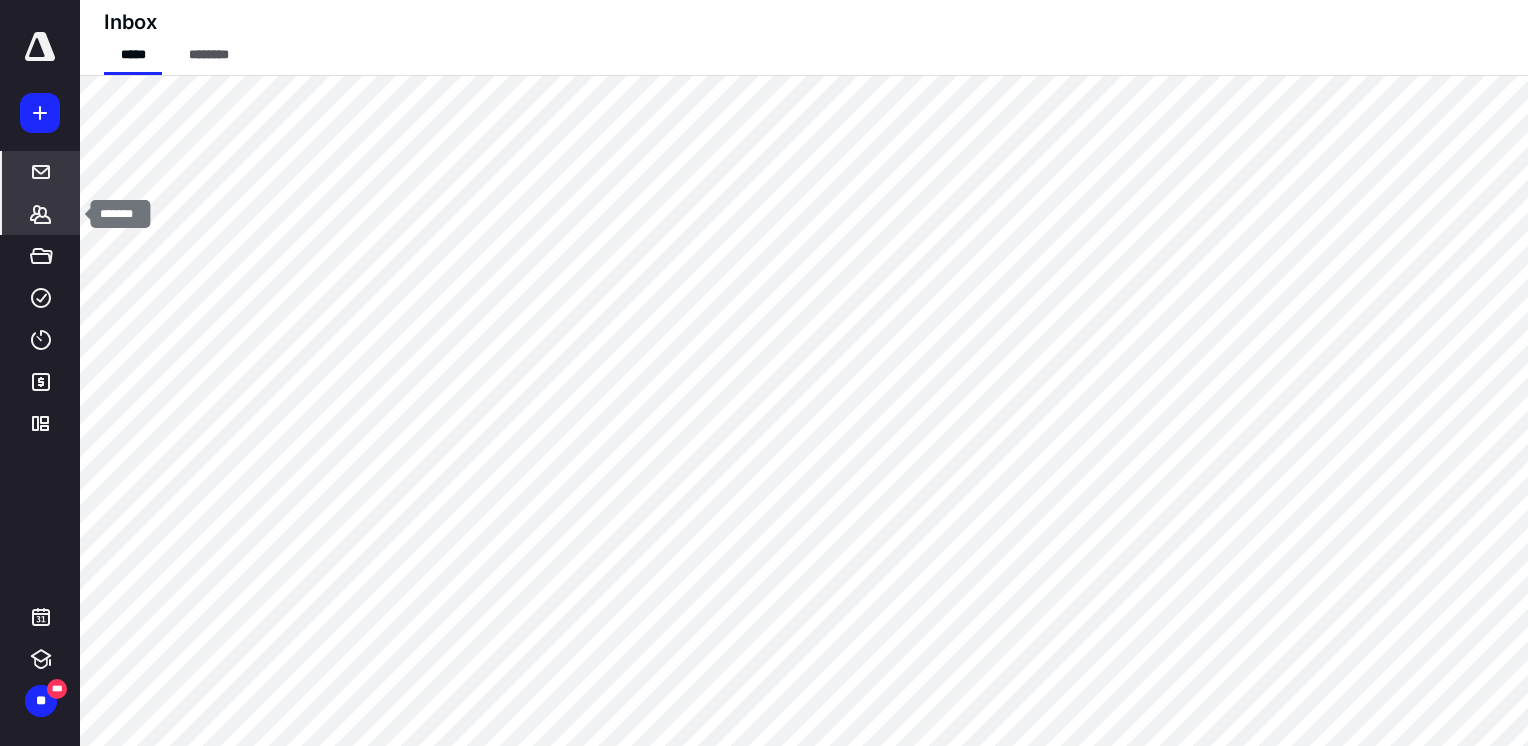 click on "*******" at bounding box center [41, 214] 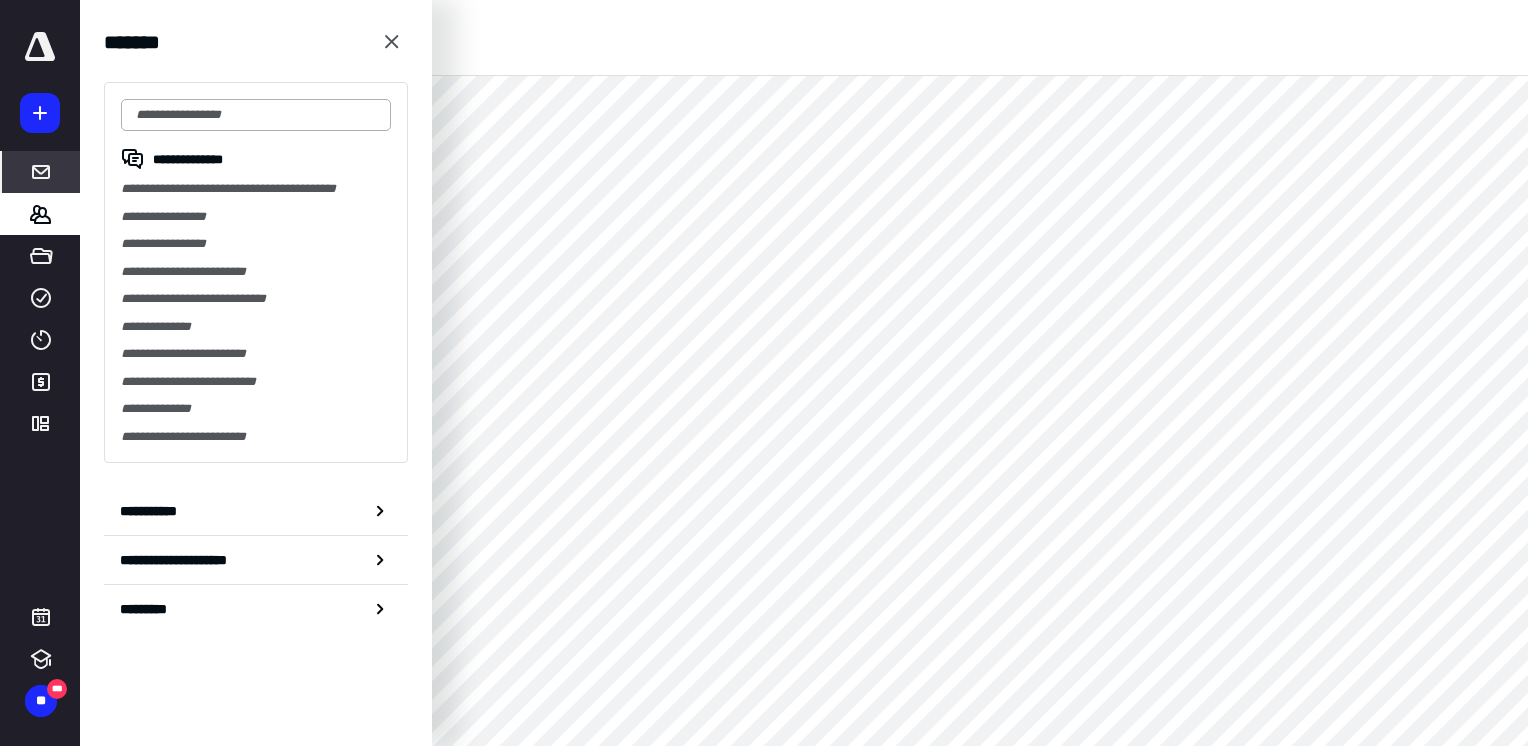 click at bounding box center [256, 115] 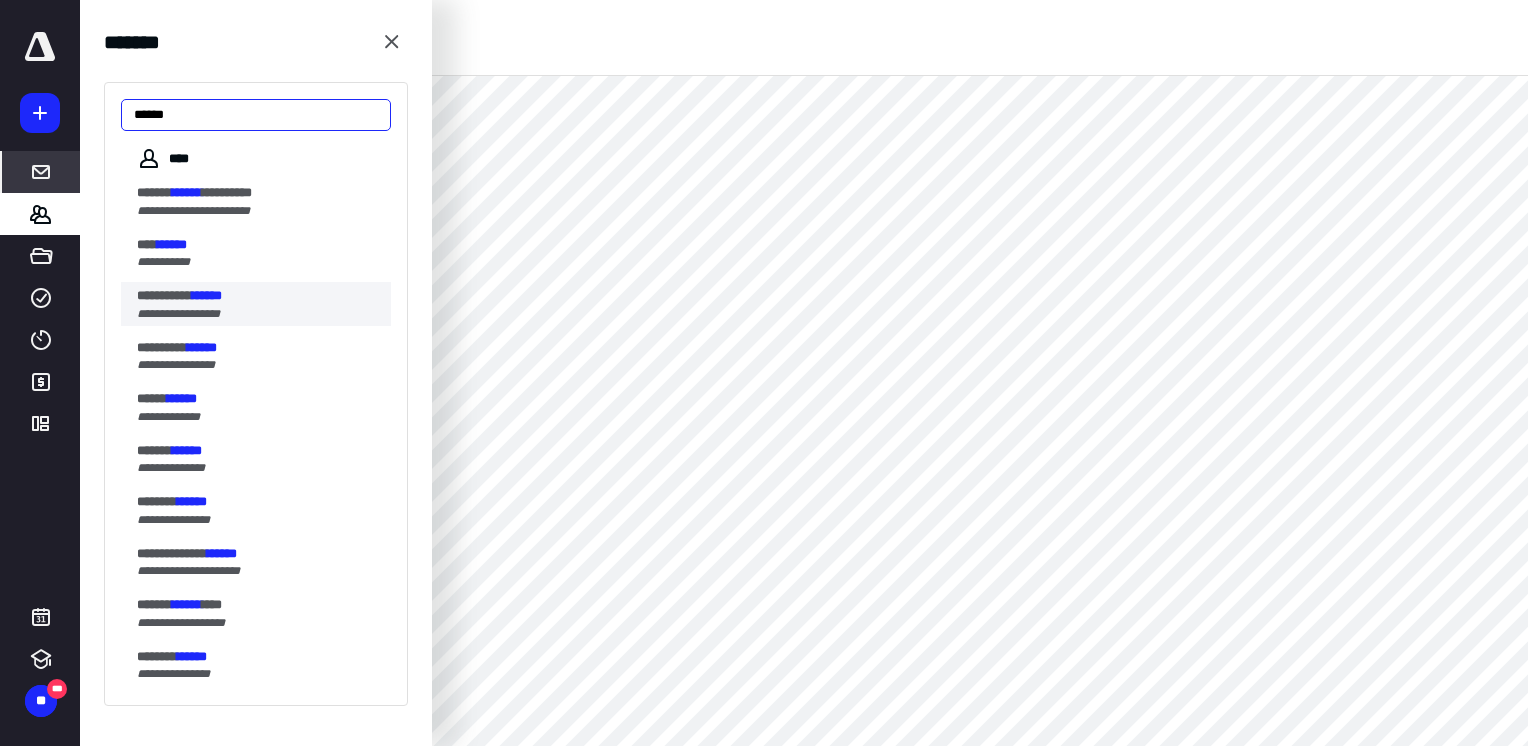 type on "******" 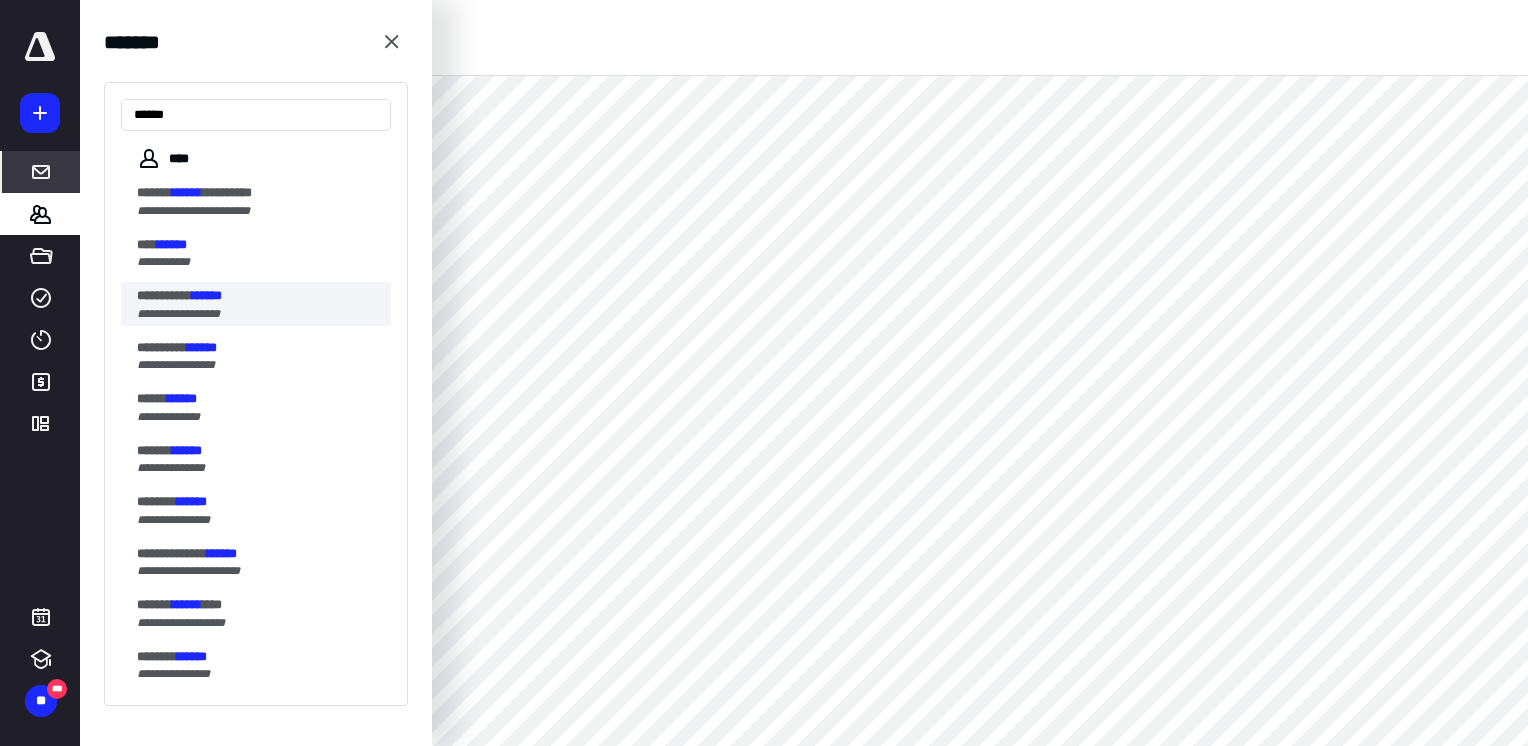 click on "******" at bounding box center [207, 295] 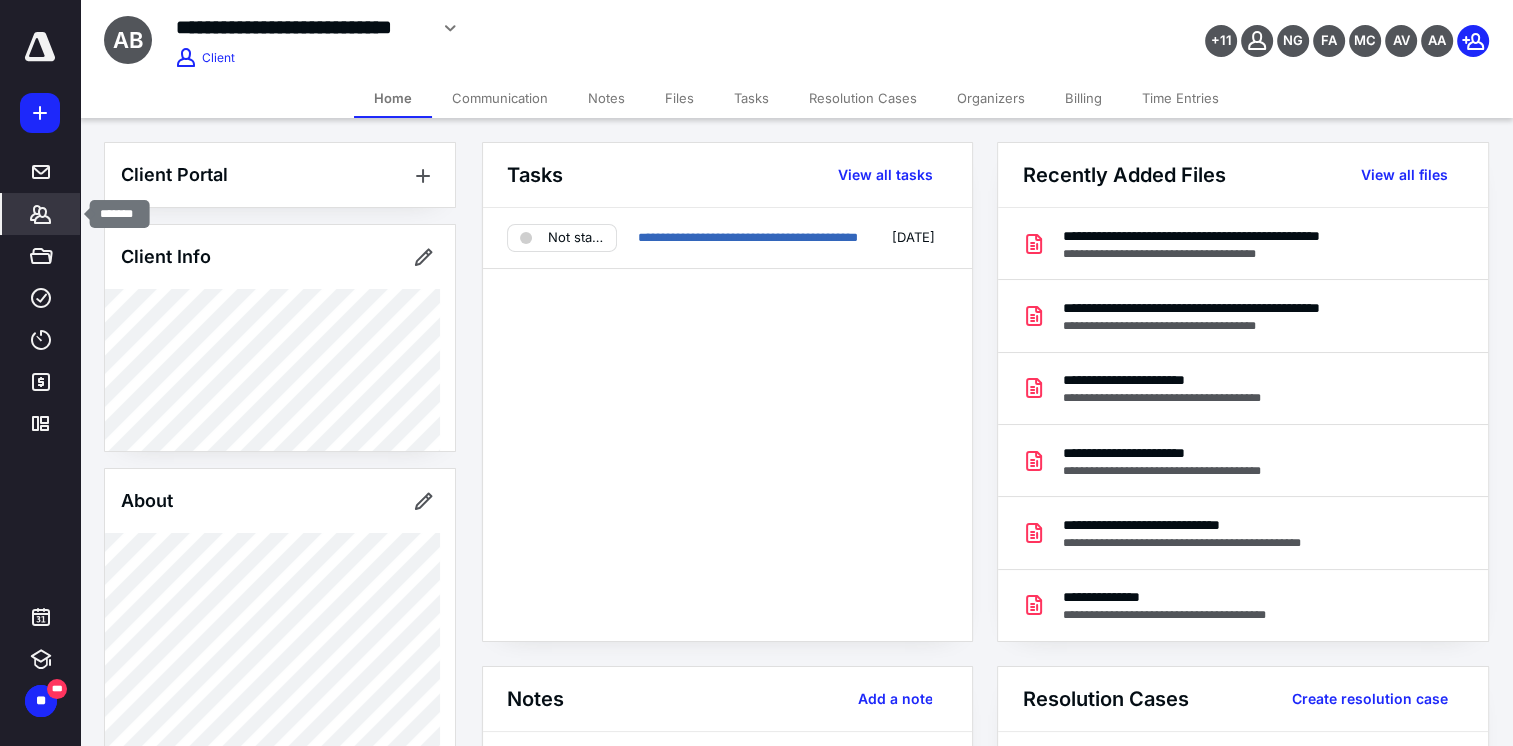 click 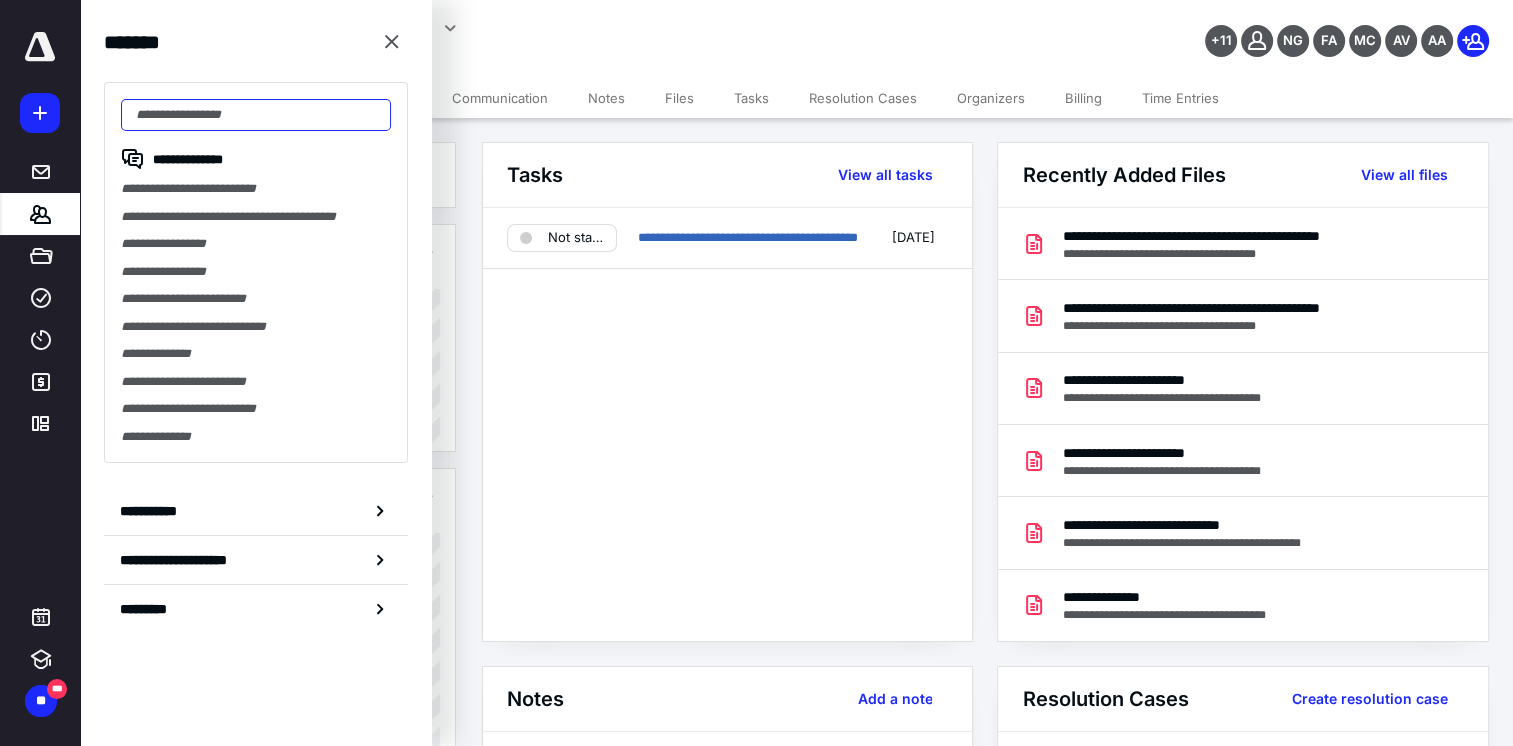 click at bounding box center [256, 115] 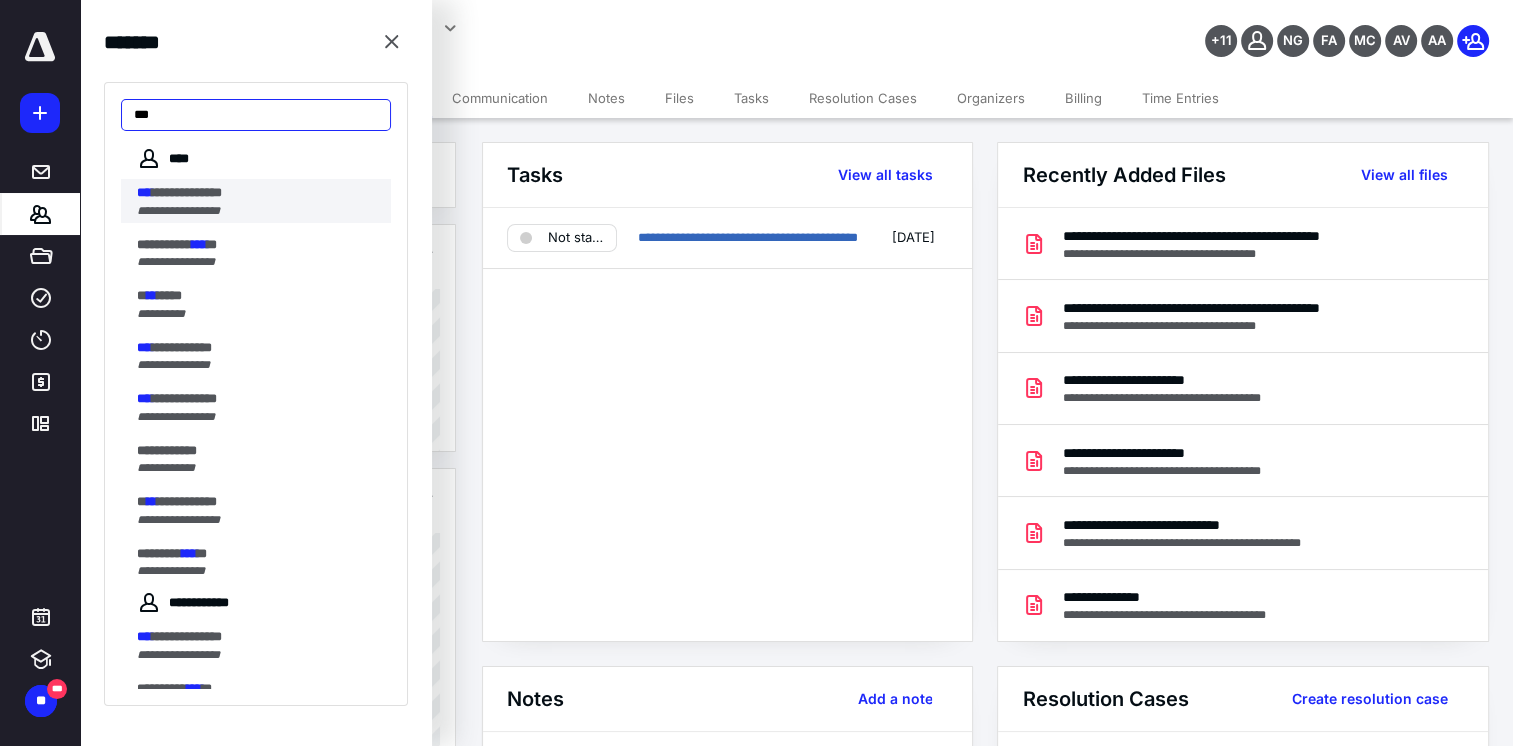 type on "***" 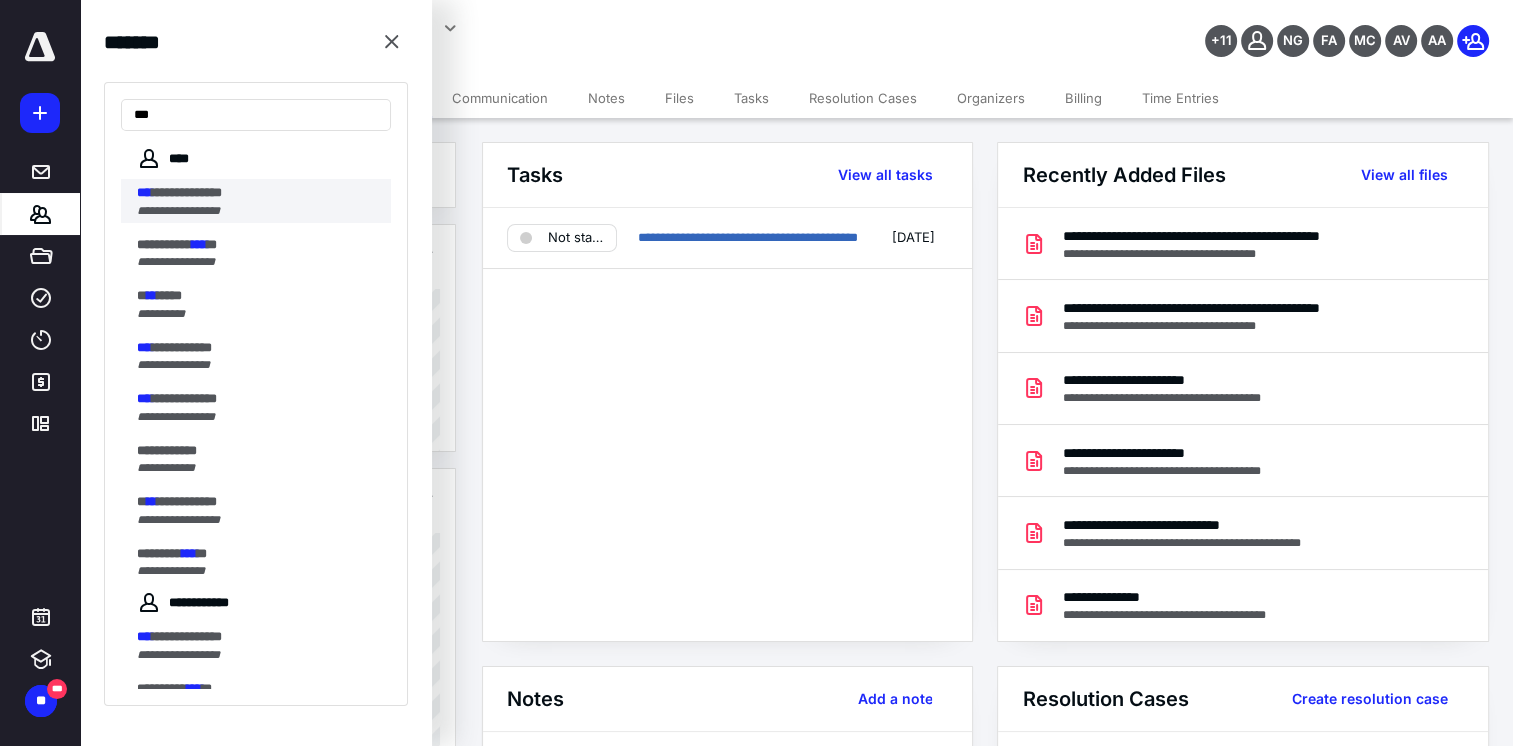 click on "**********" at bounding box center (187, 192) 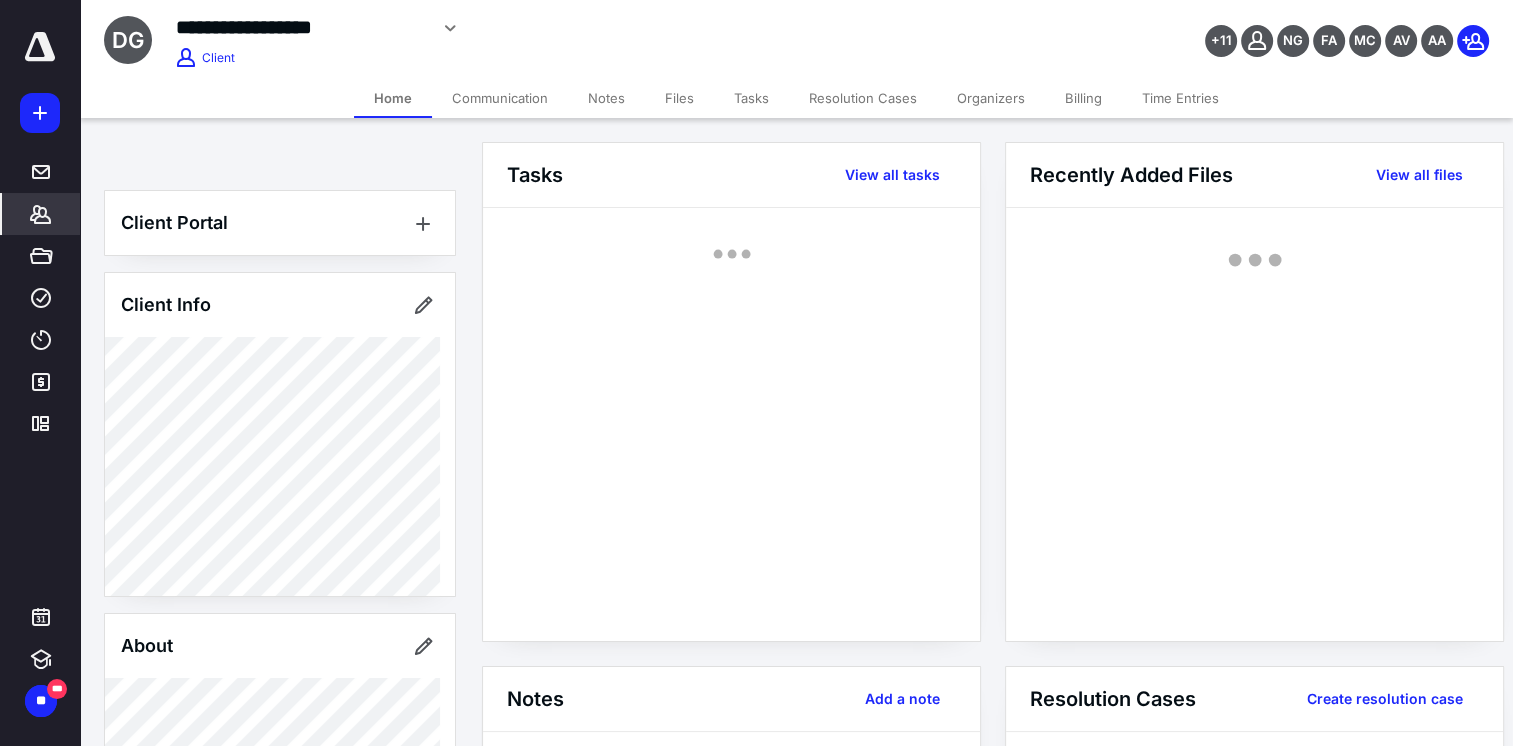 click on "Files" at bounding box center (679, 98) 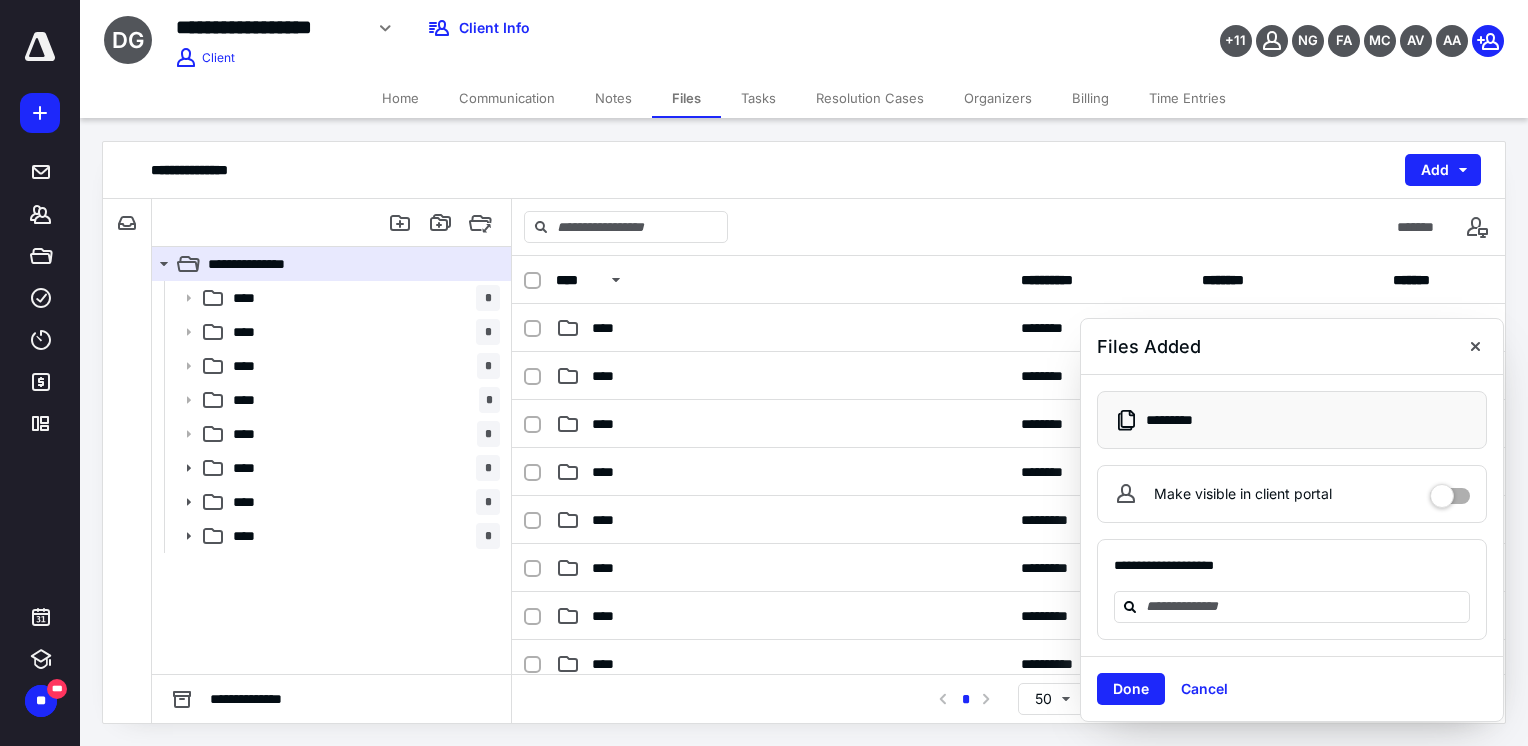 click on "Tasks" at bounding box center [758, 98] 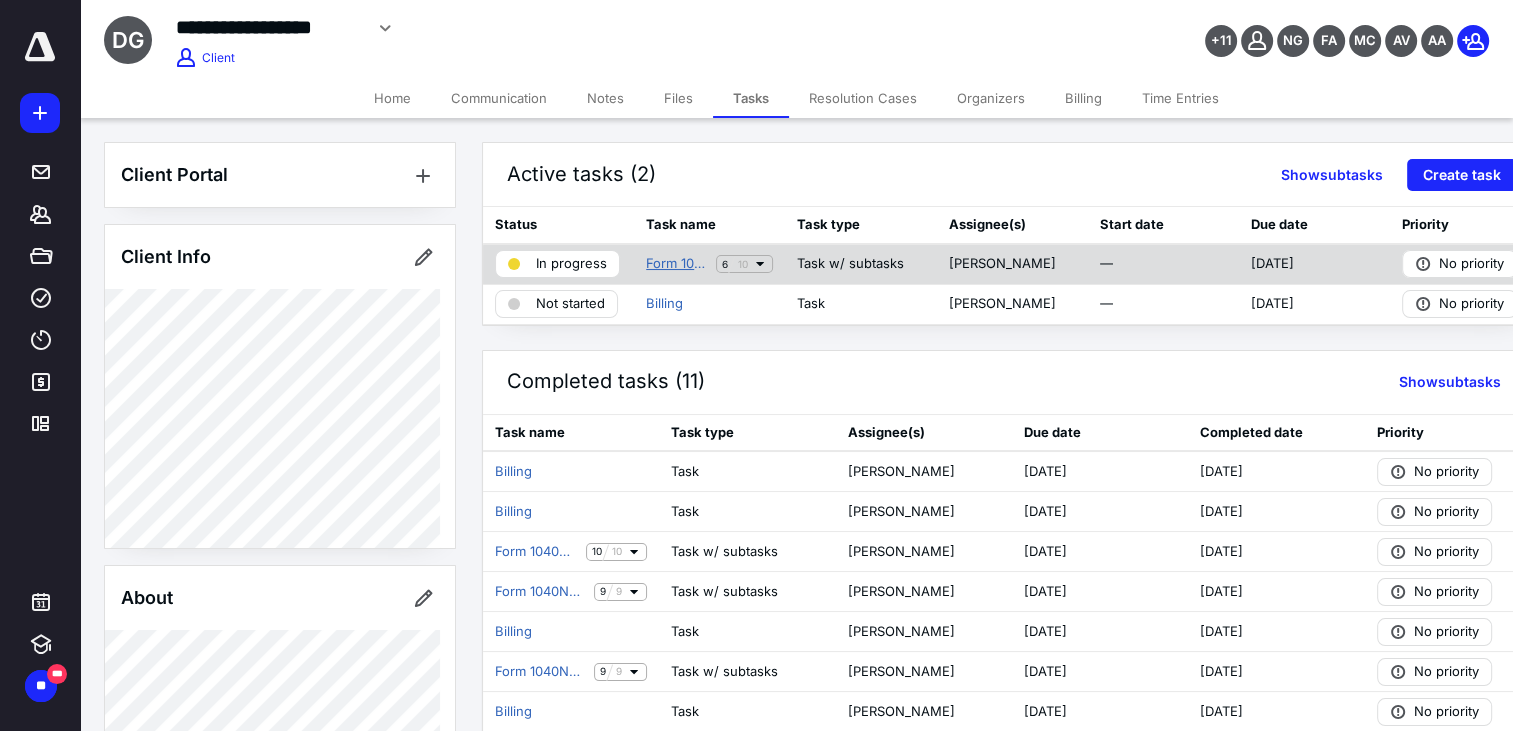 click on "Form 1040NR - U.S. Resident Alien Income Tax Return" at bounding box center (677, 264) 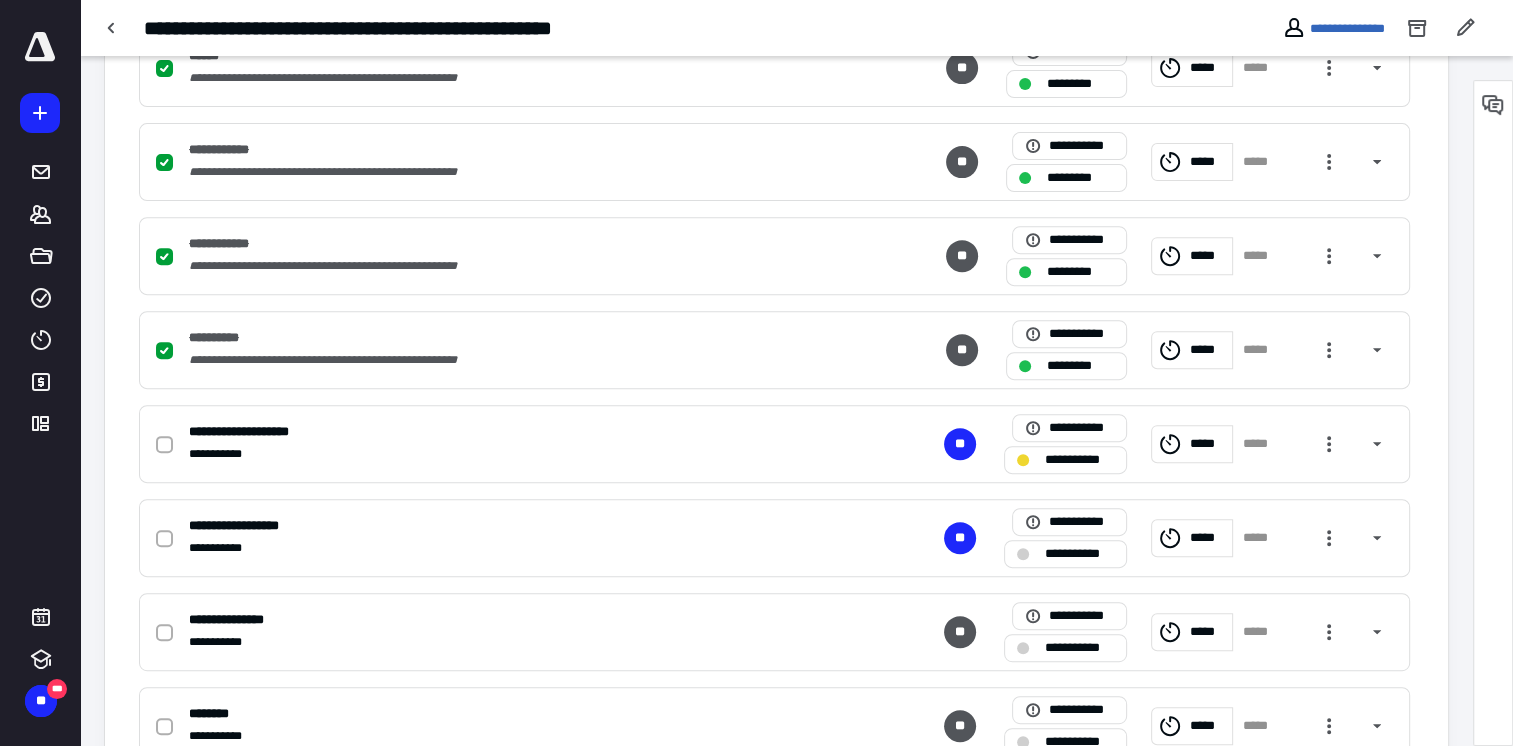 scroll, scrollTop: 748, scrollLeft: 0, axis: vertical 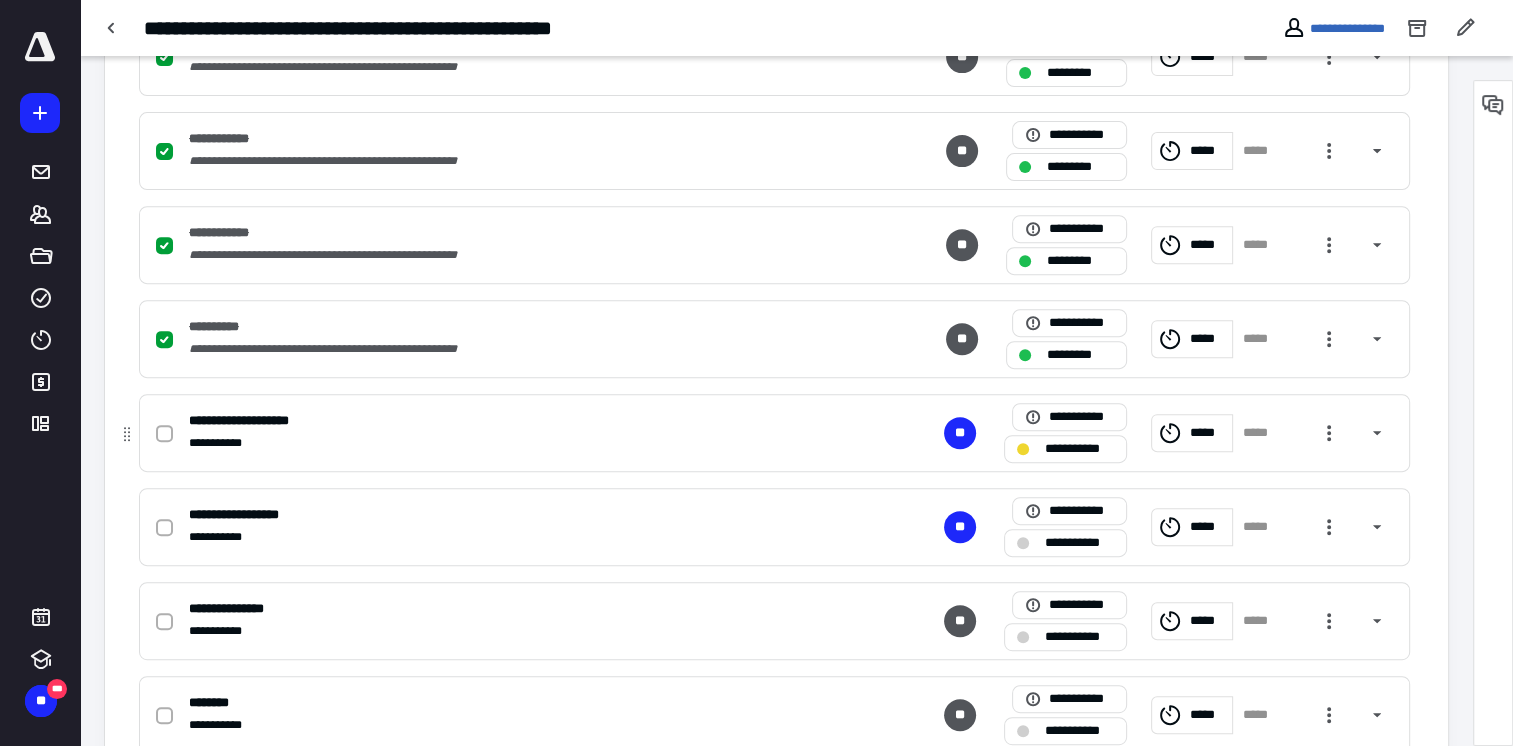 click 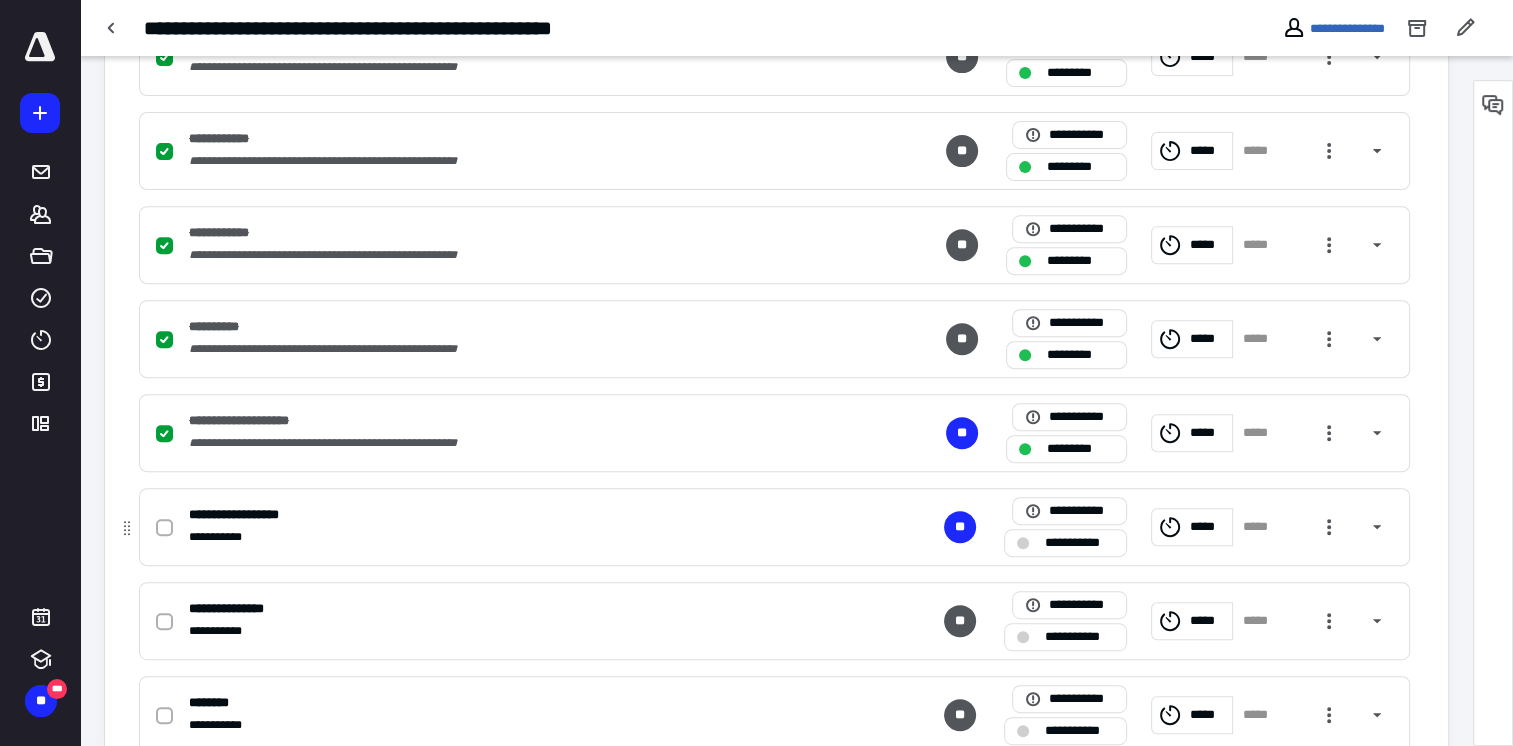drag, startPoint x: 161, startPoint y: 526, endPoint x: 402, endPoint y: 607, distance: 254.24791 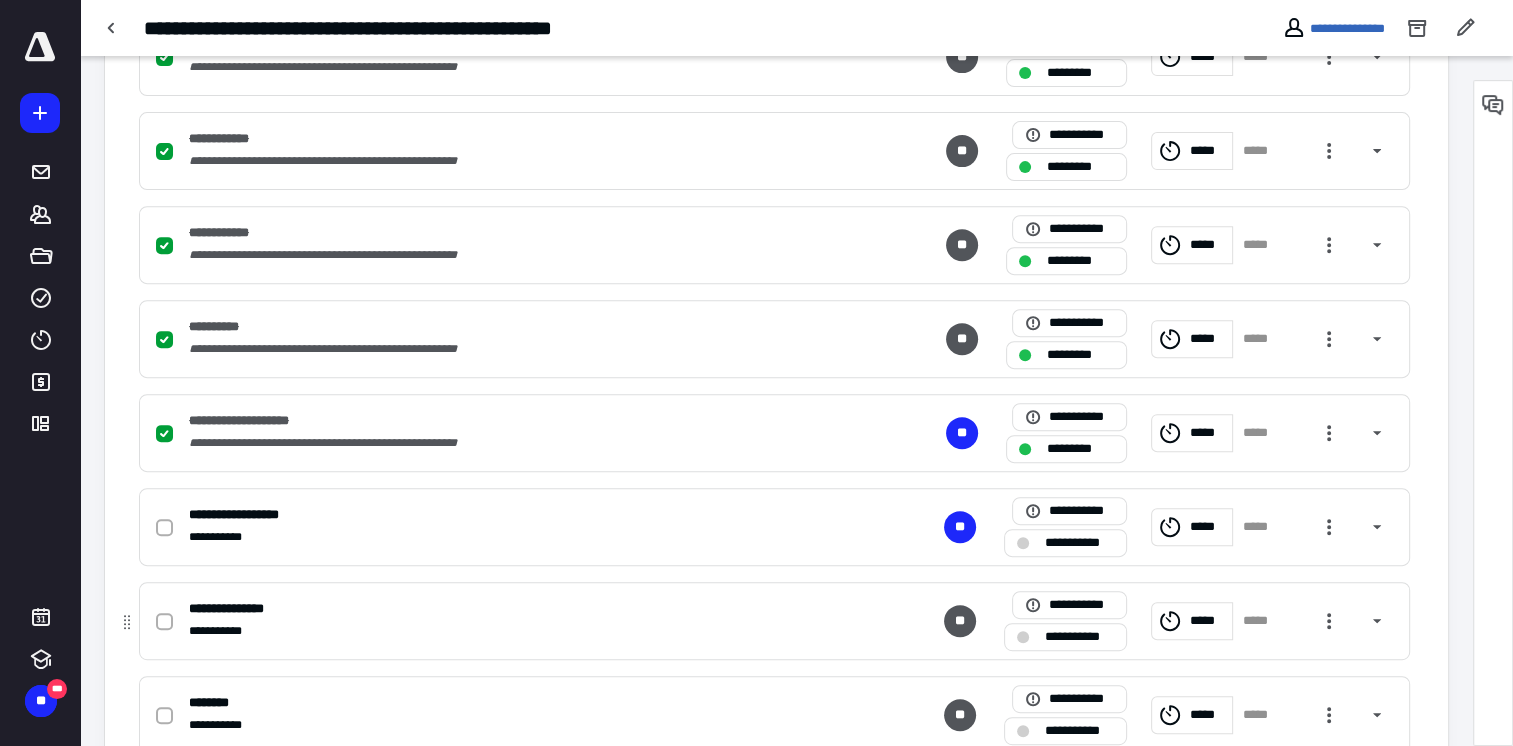 click at bounding box center [164, 528] 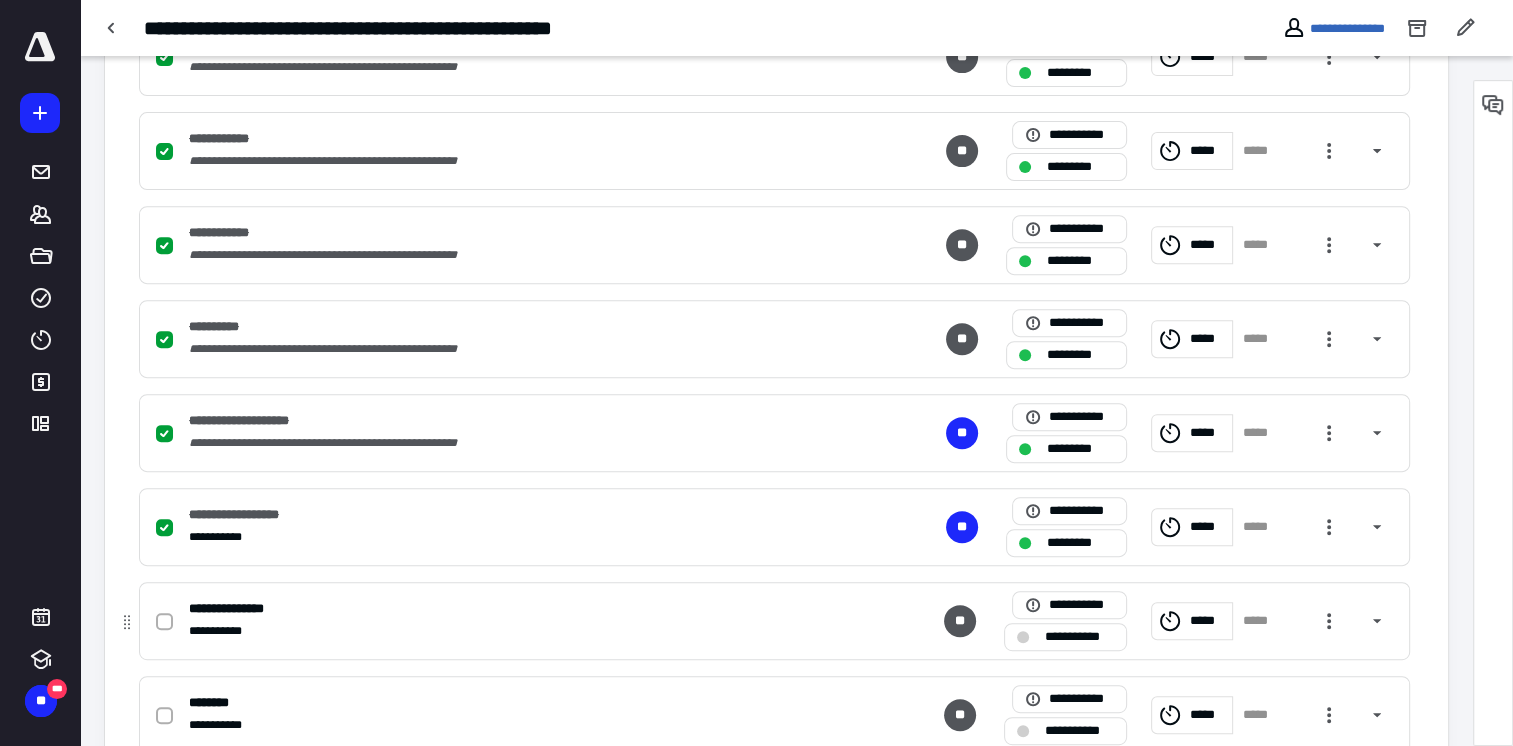 click at bounding box center (1023, 637) 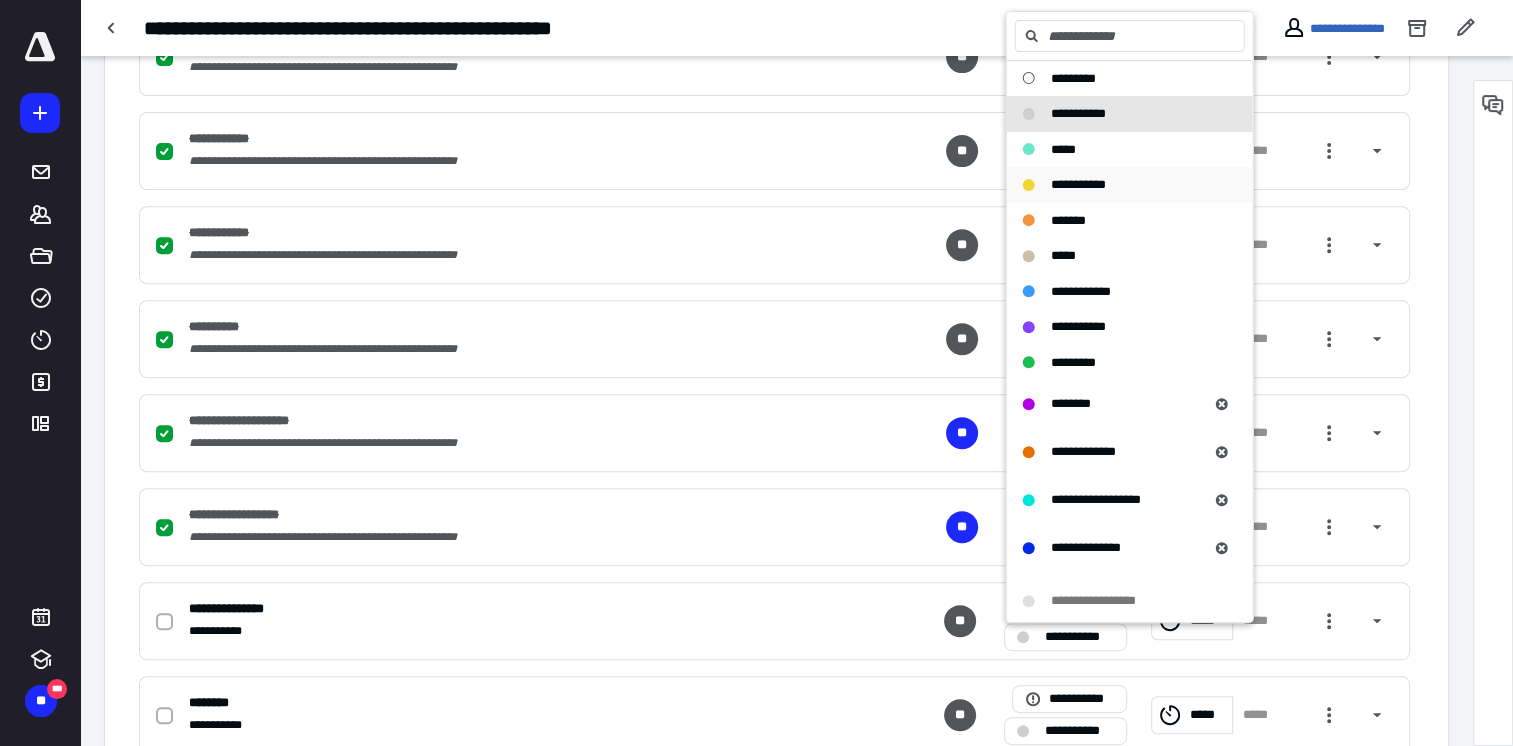 click on "**********" at bounding box center (1078, 184) 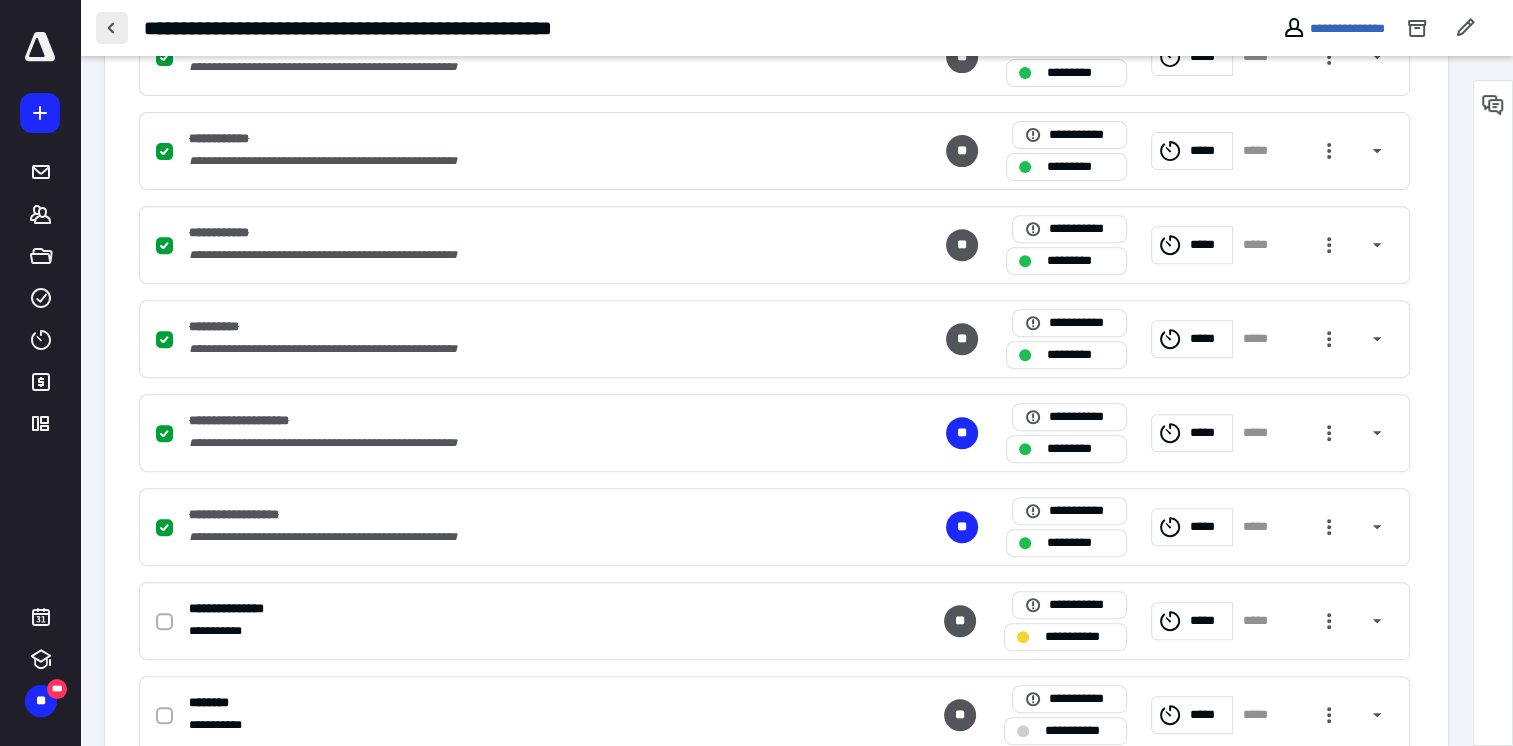 click at bounding box center (112, 28) 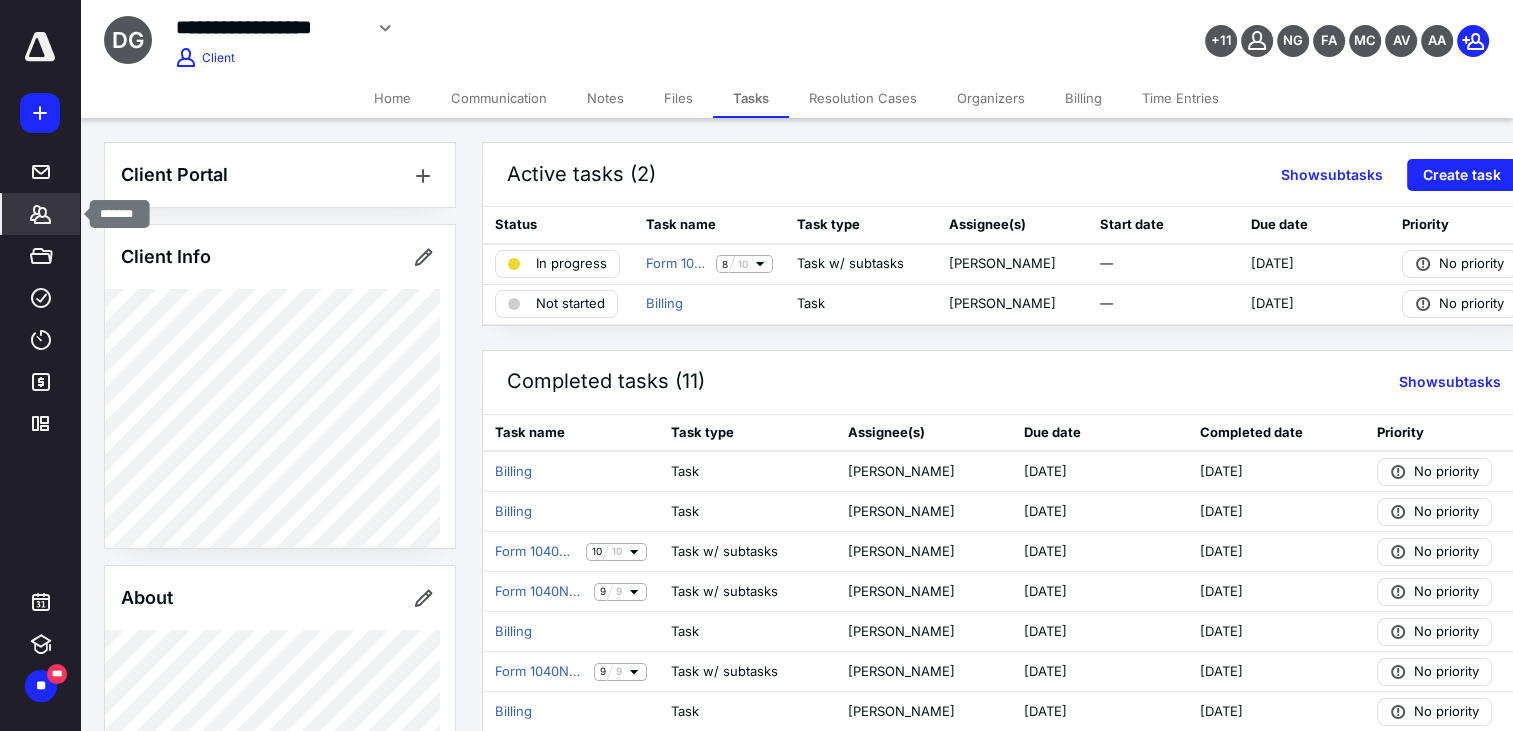 click on "*******" at bounding box center [41, 214] 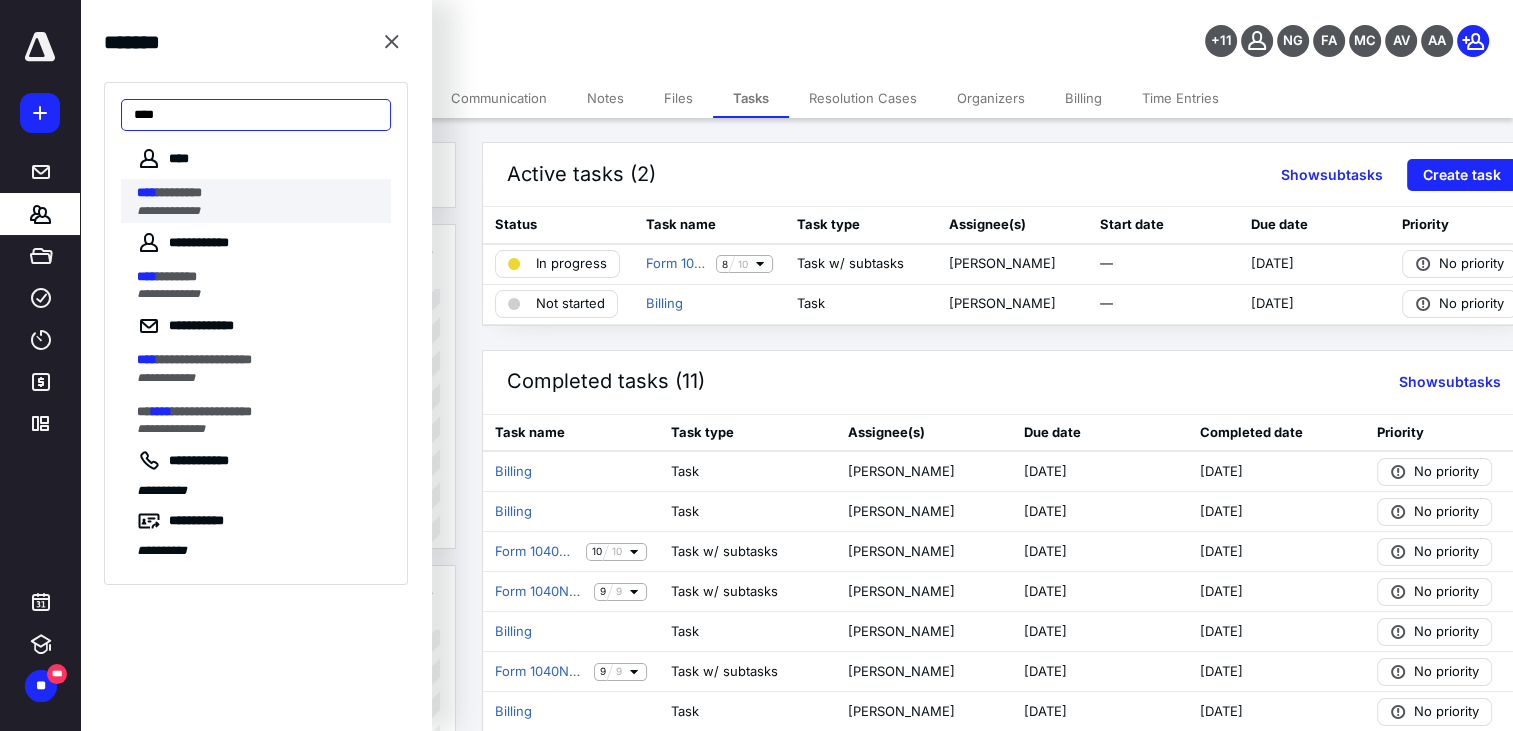 type on "****" 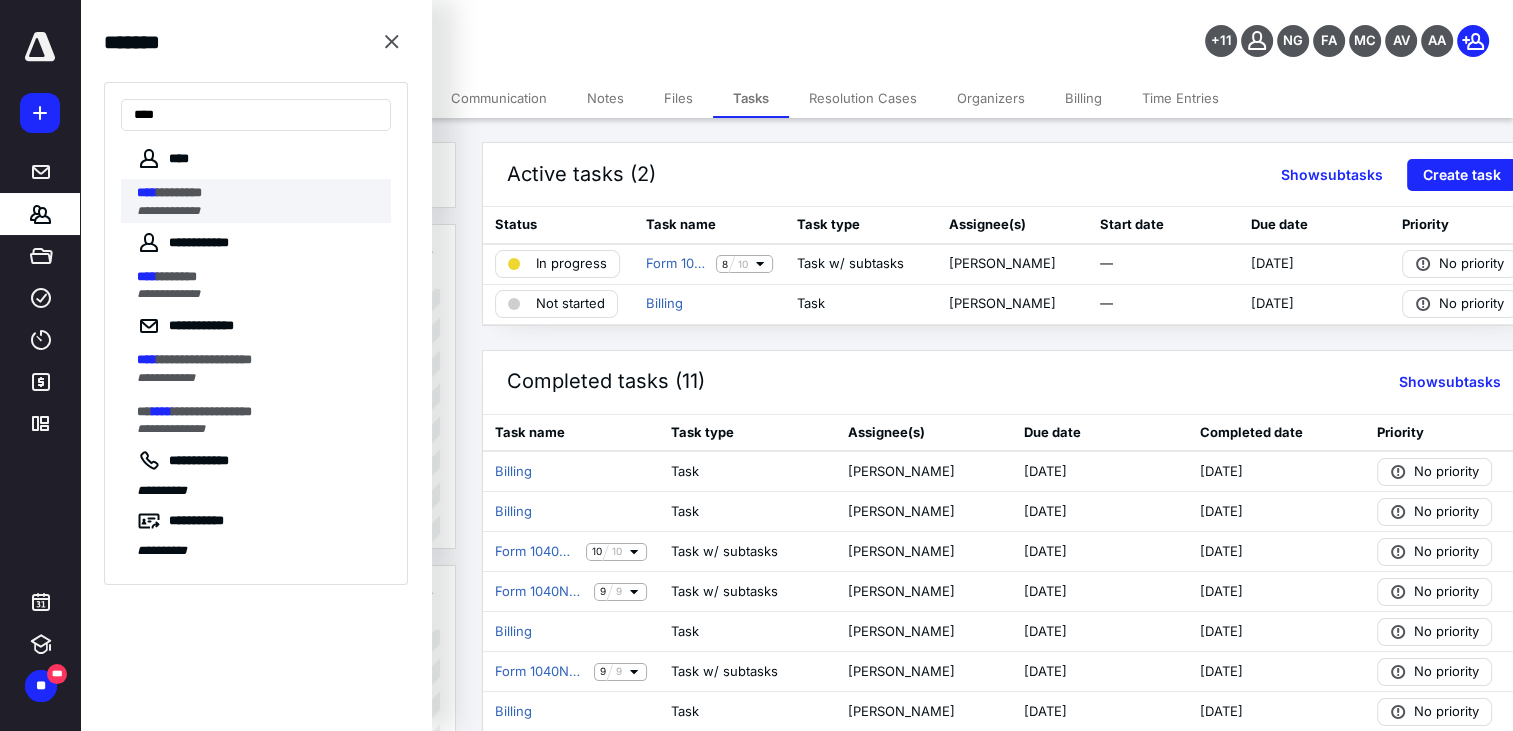 click on "**** *********" at bounding box center [258, 193] 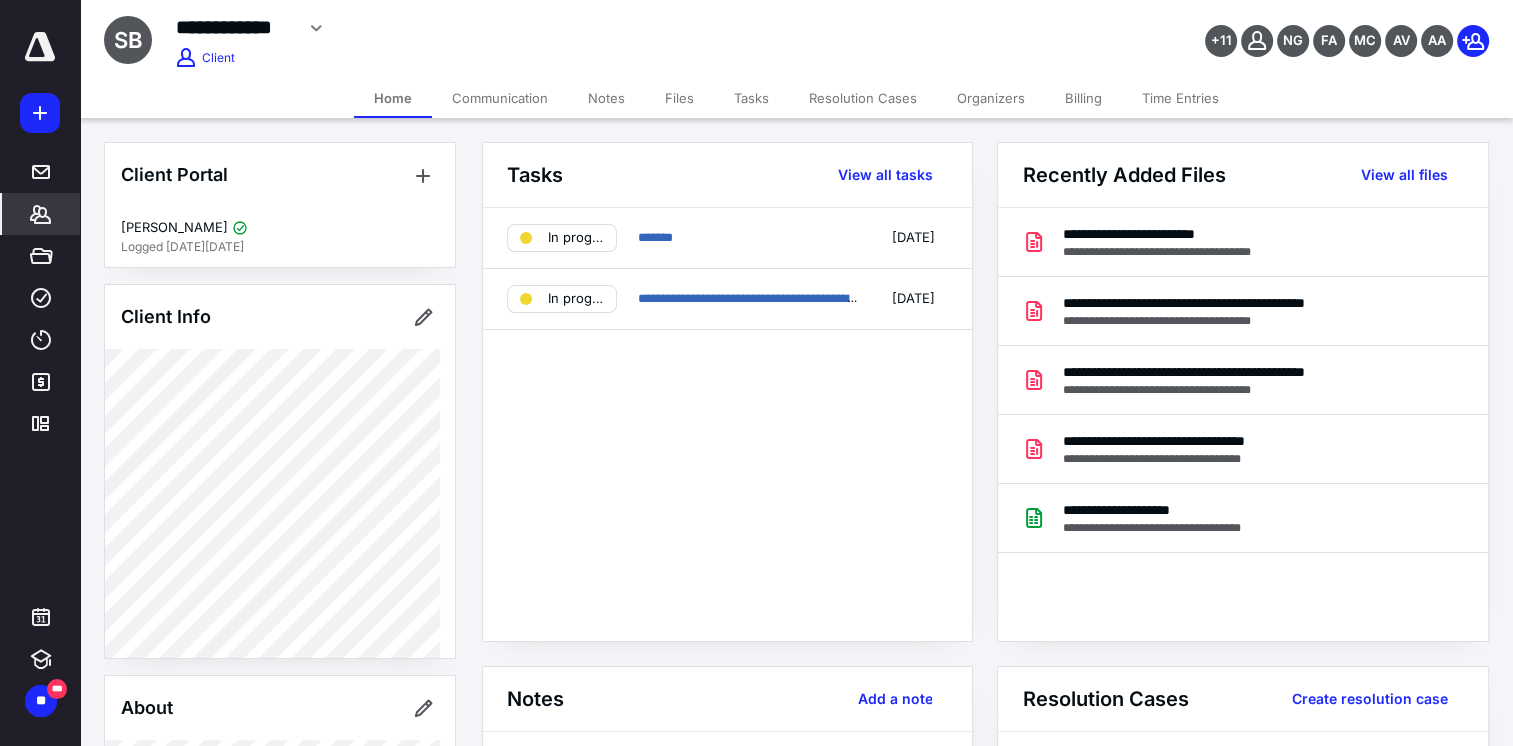 click on "Files" at bounding box center (679, 98) 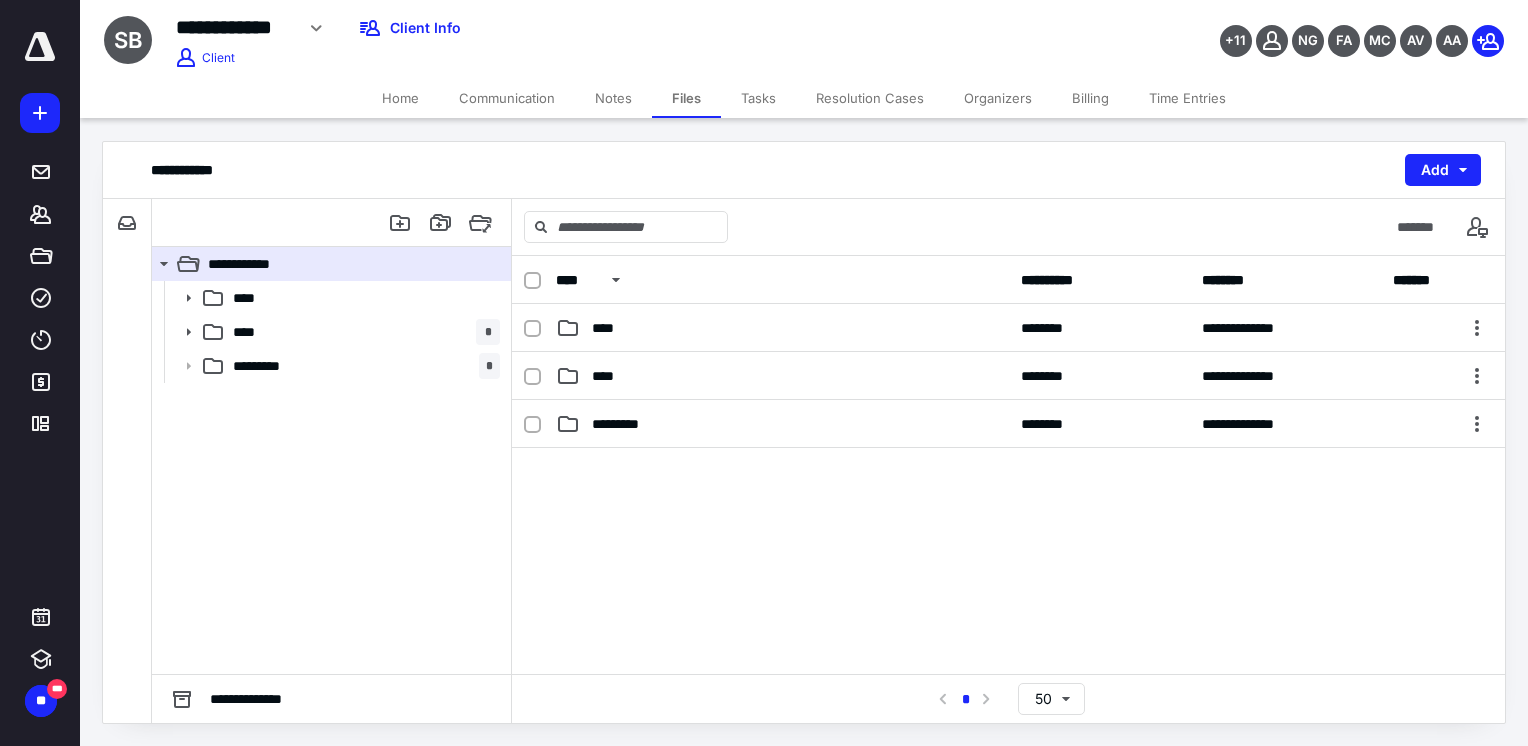 click at bounding box center [1008, 598] 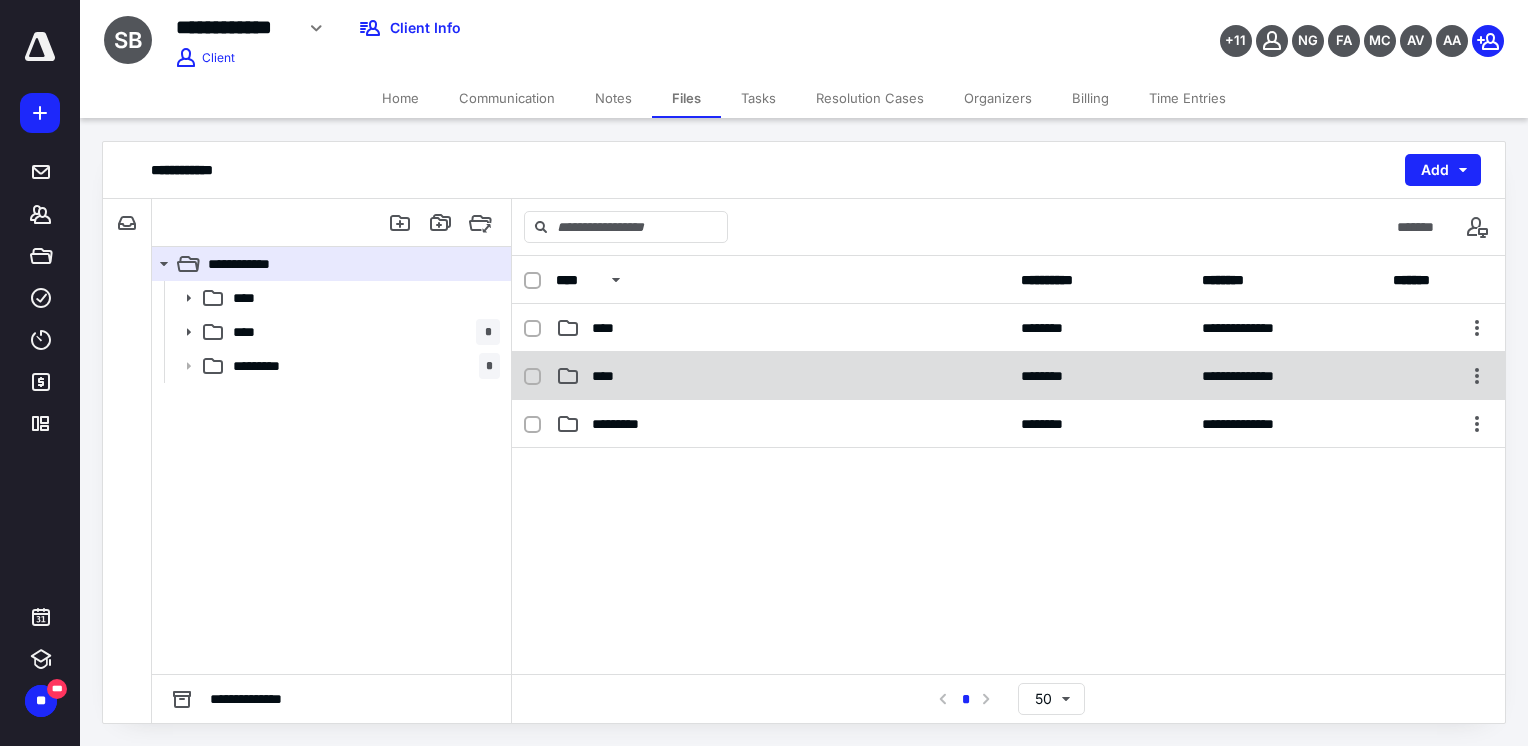 click on "****" at bounding box center (609, 376) 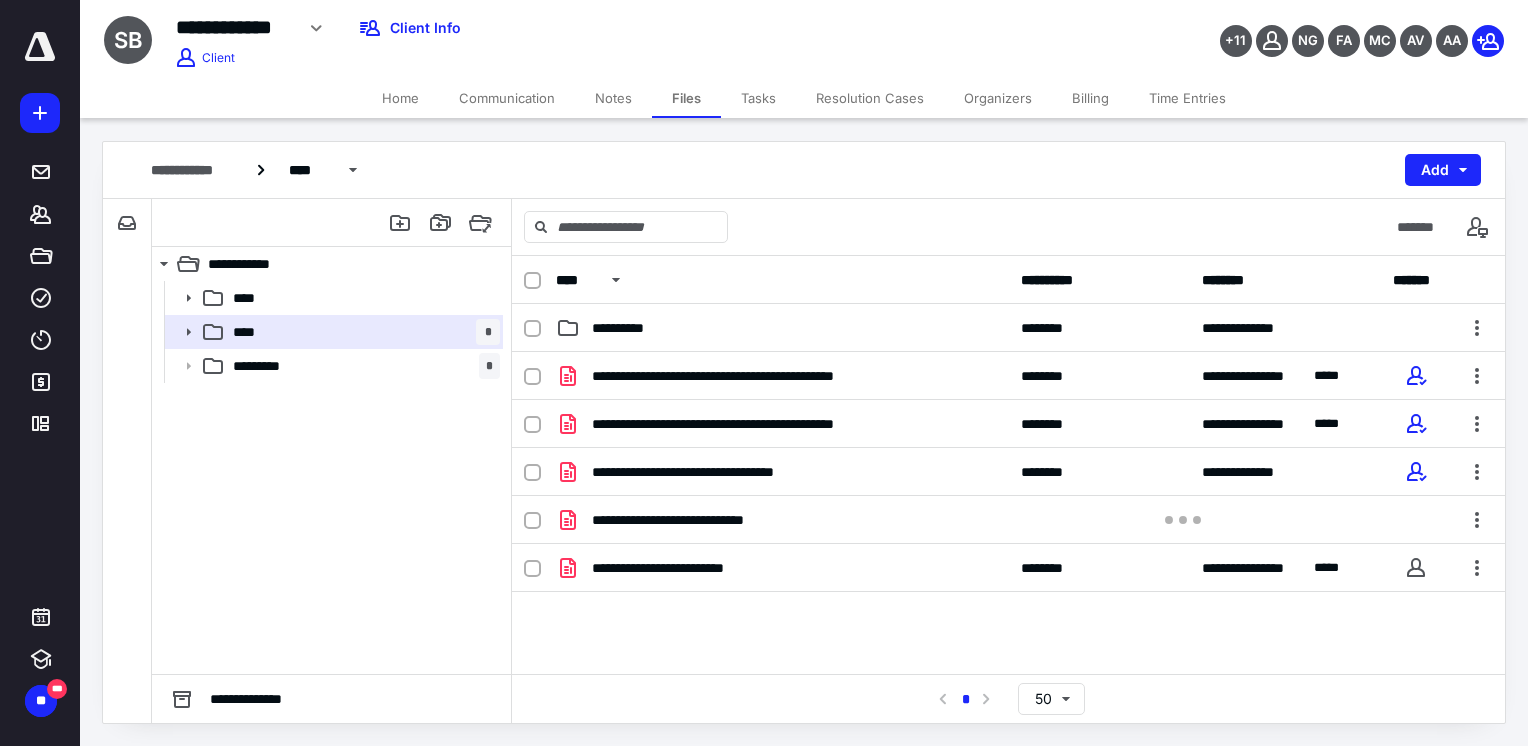 click on "Tasks" at bounding box center (758, 98) 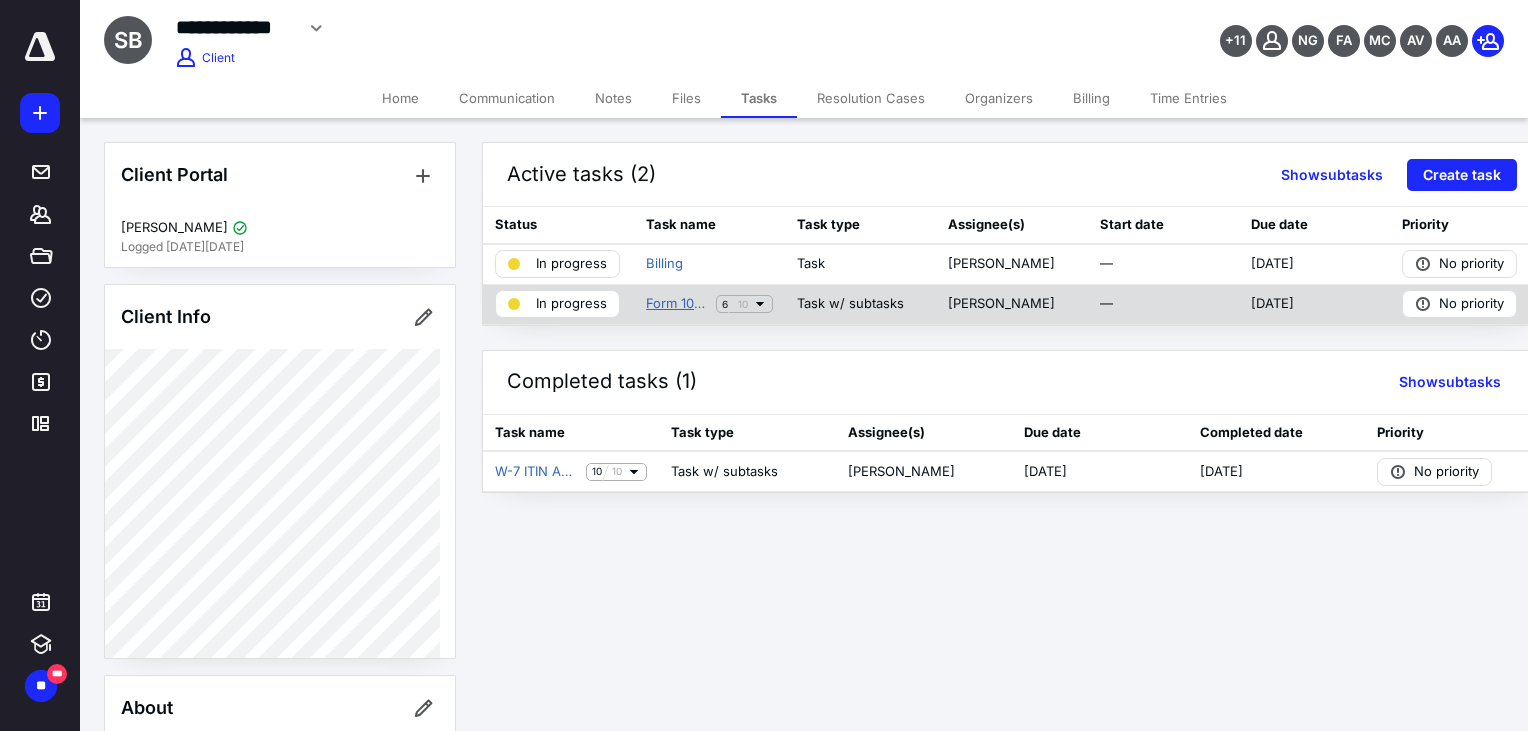 click on "Form 1040NR - U.S. Resident Alien Income Tax Return" at bounding box center [677, 304] 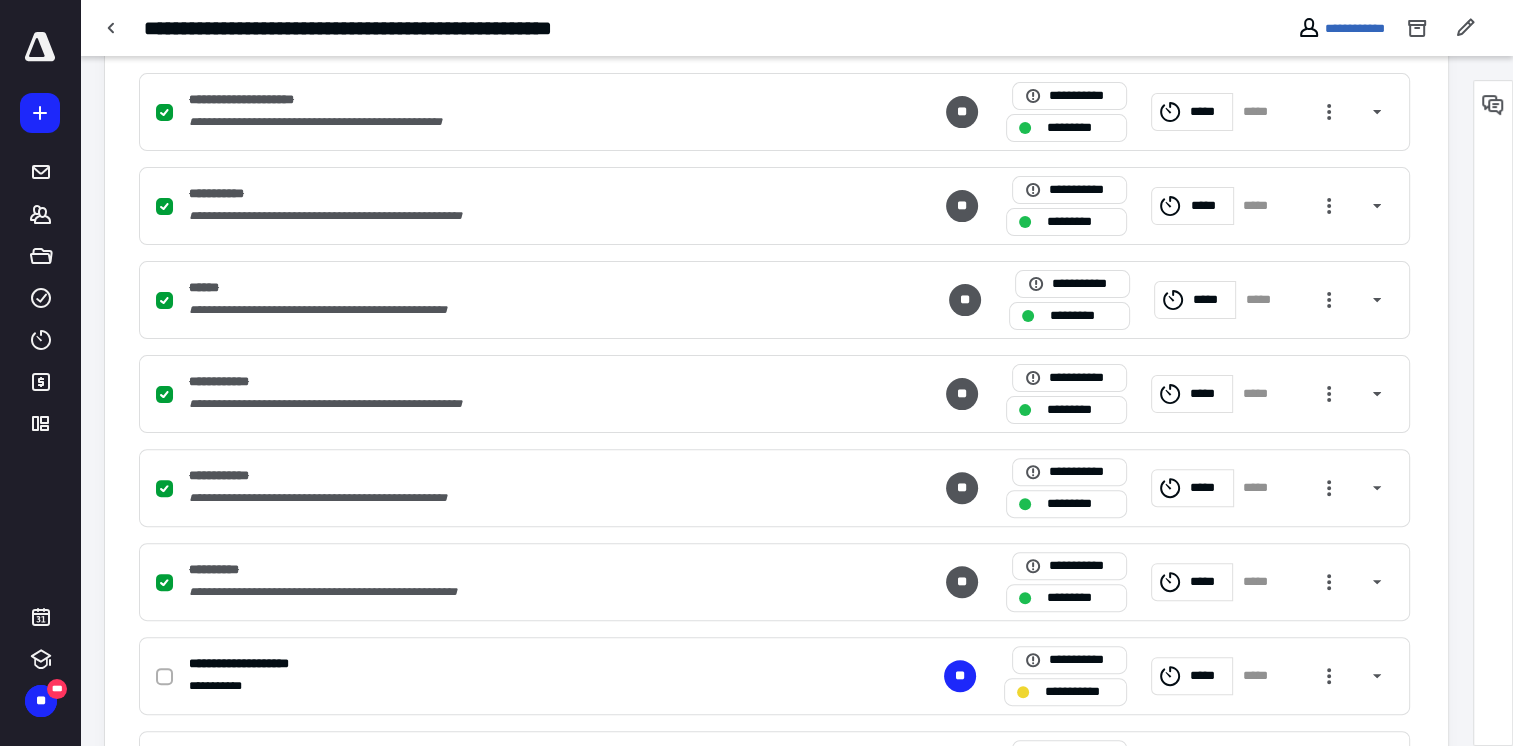 scroll, scrollTop: 596, scrollLeft: 0, axis: vertical 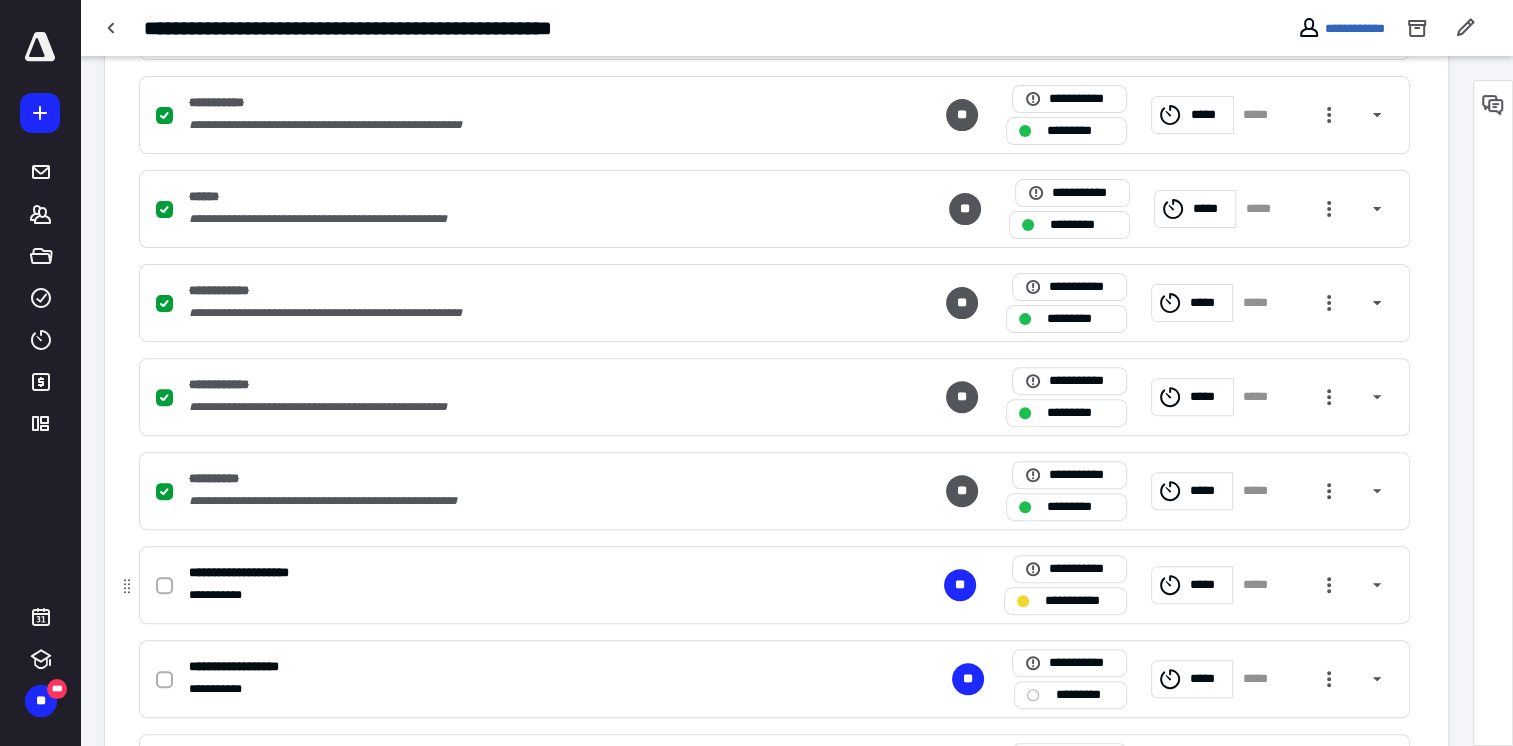 click at bounding box center (164, 586) 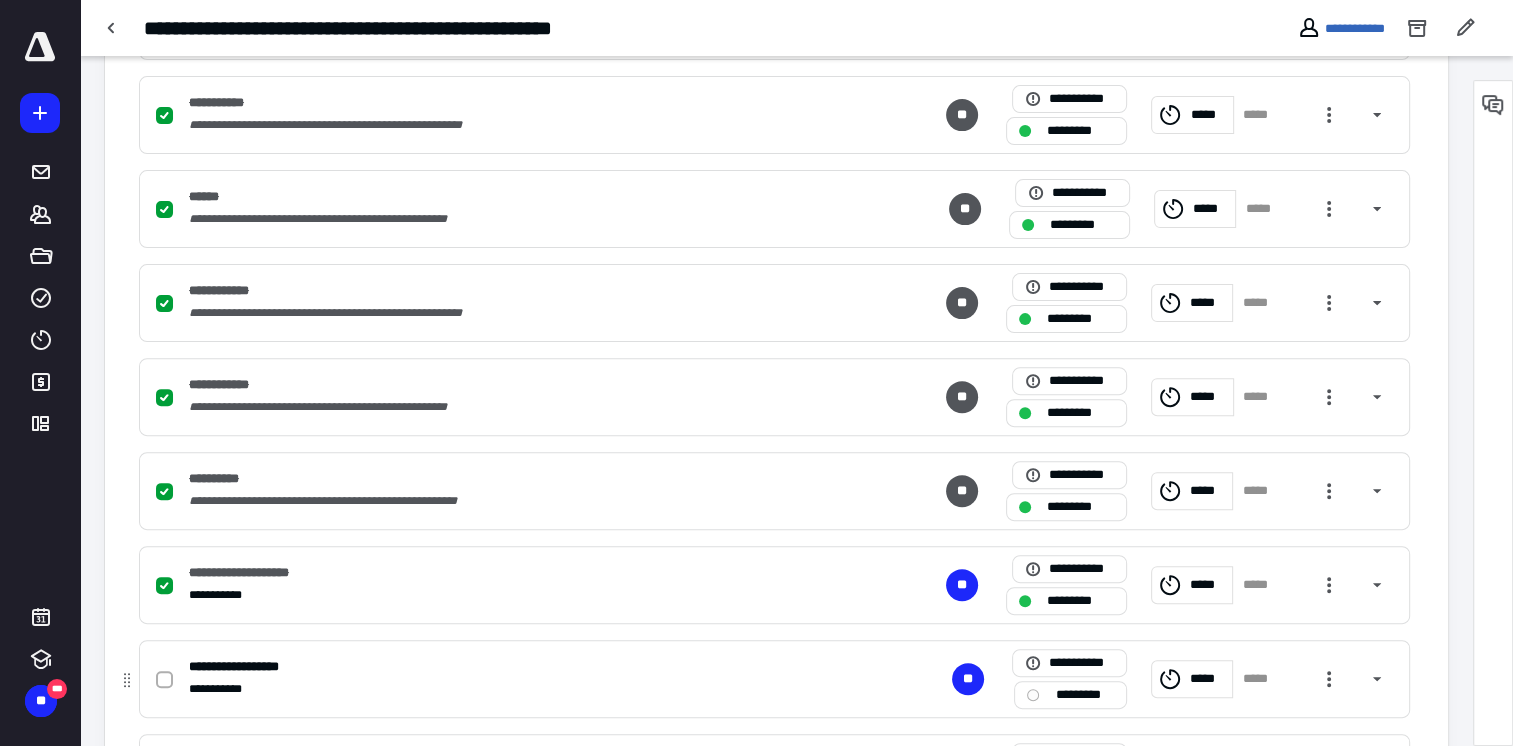 click 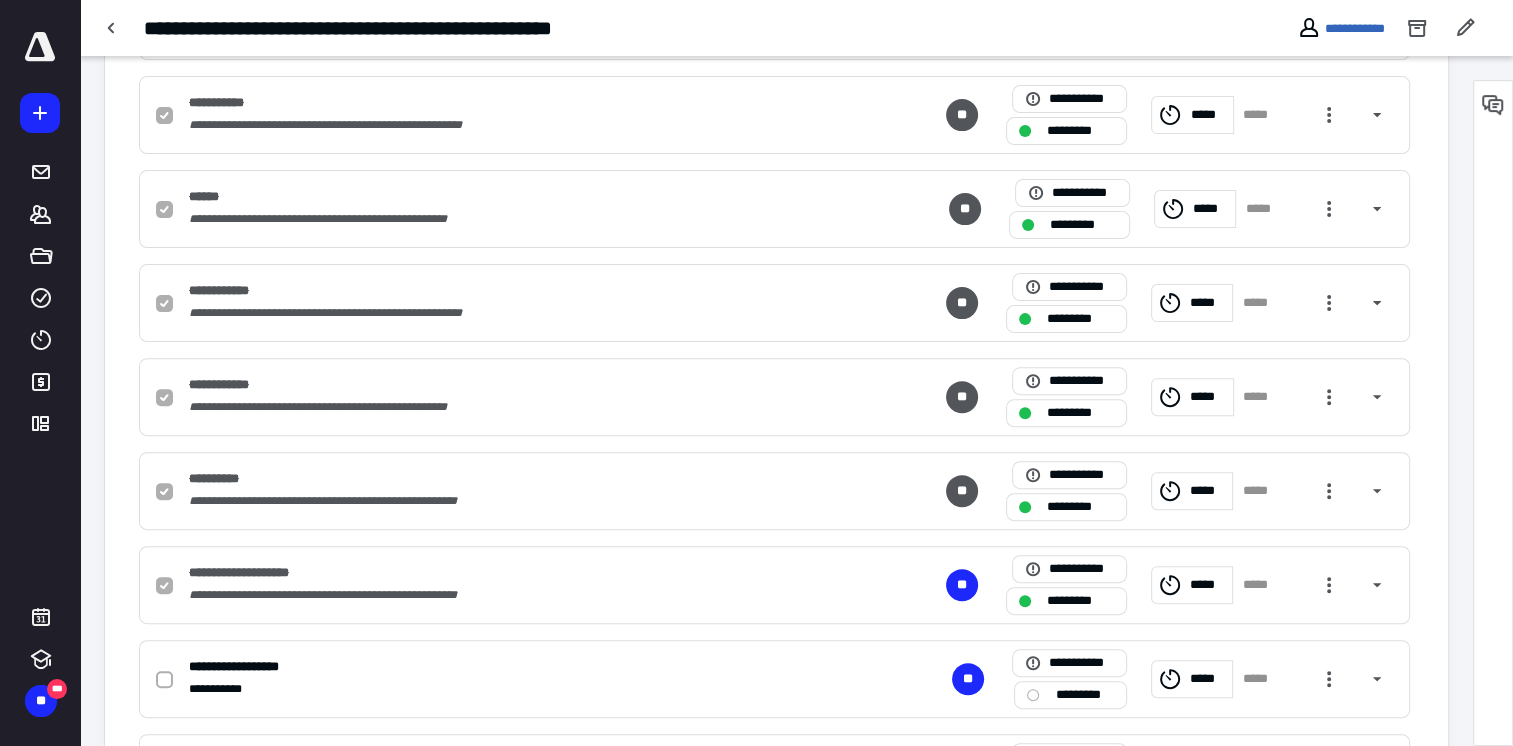 checkbox on "true" 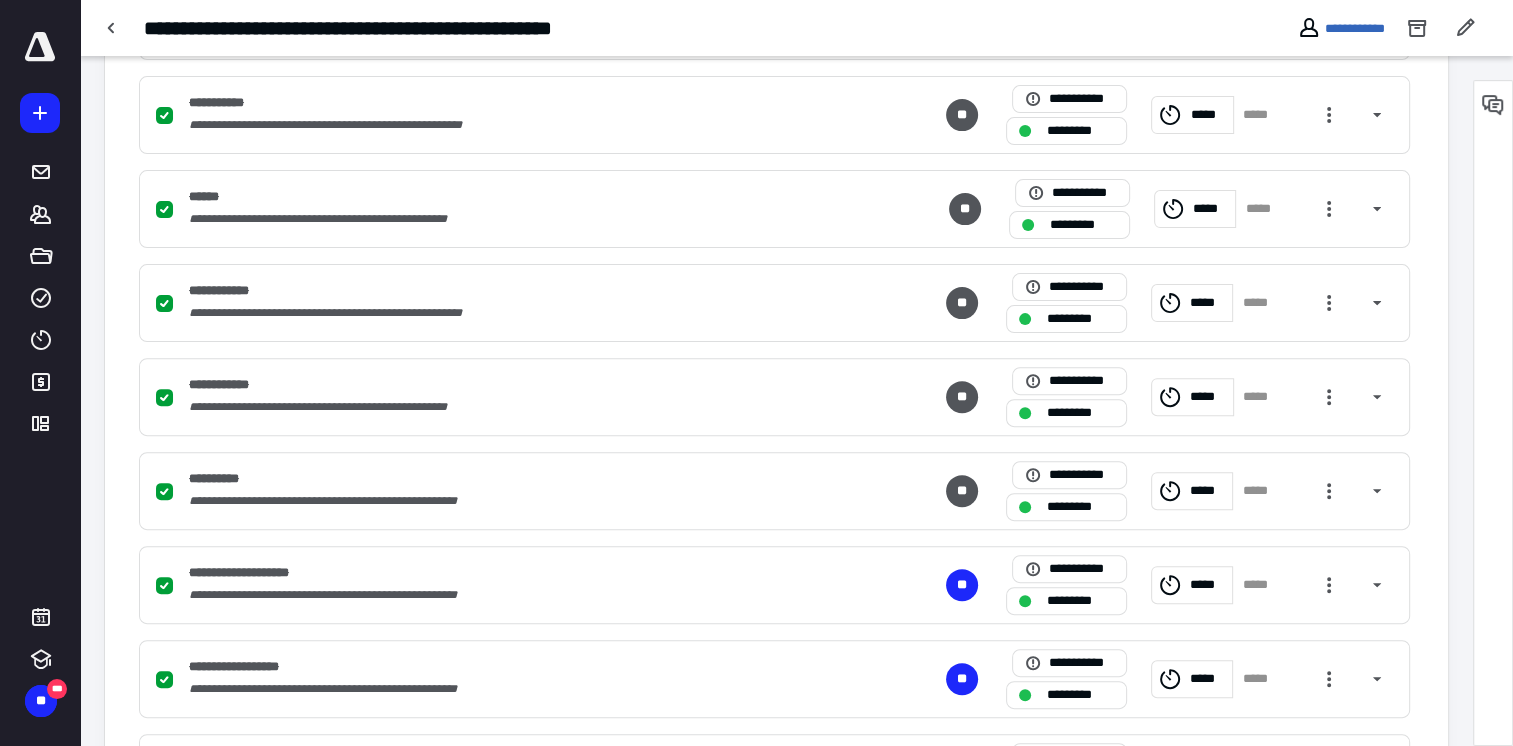scroll, scrollTop: 804, scrollLeft: 0, axis: vertical 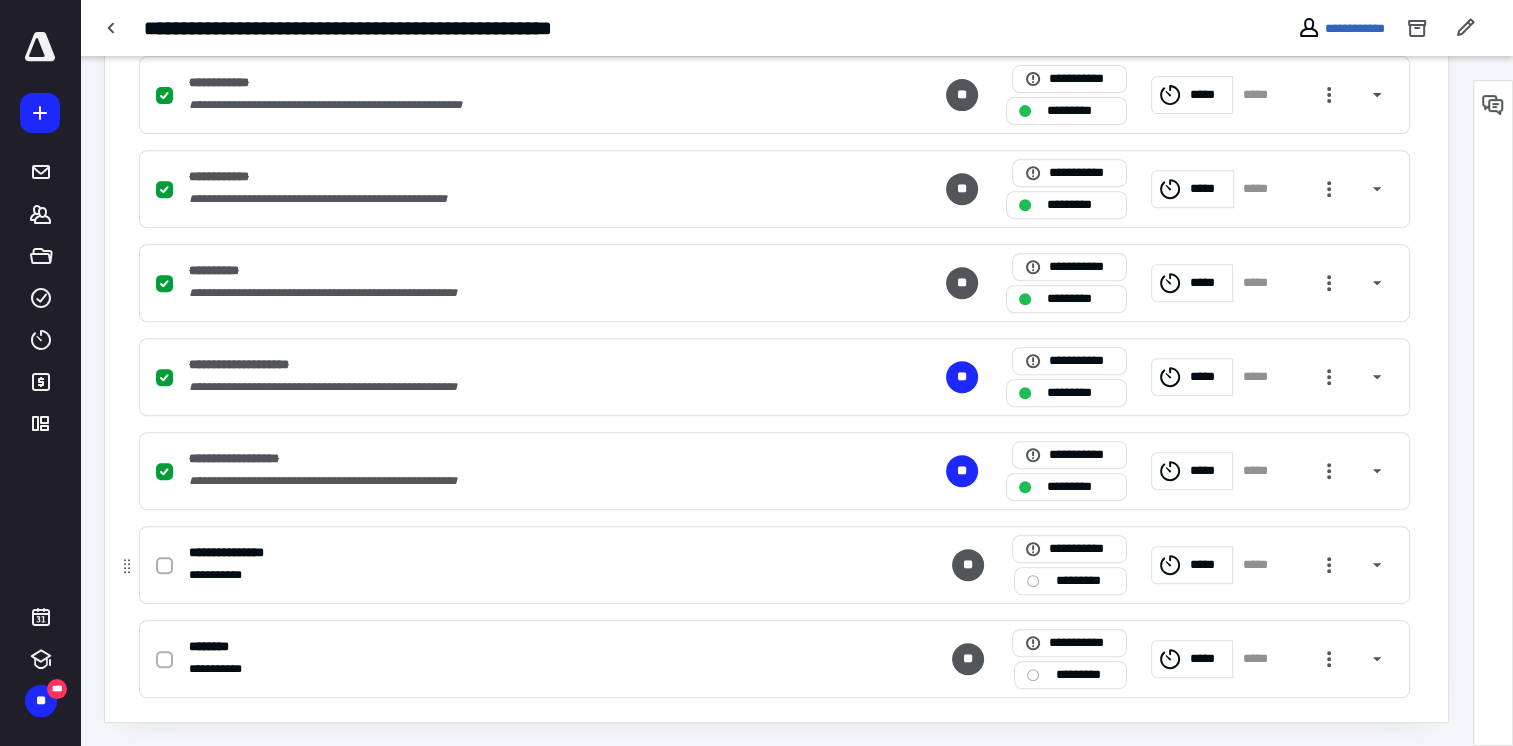 click on "*********" at bounding box center (1084, 581) 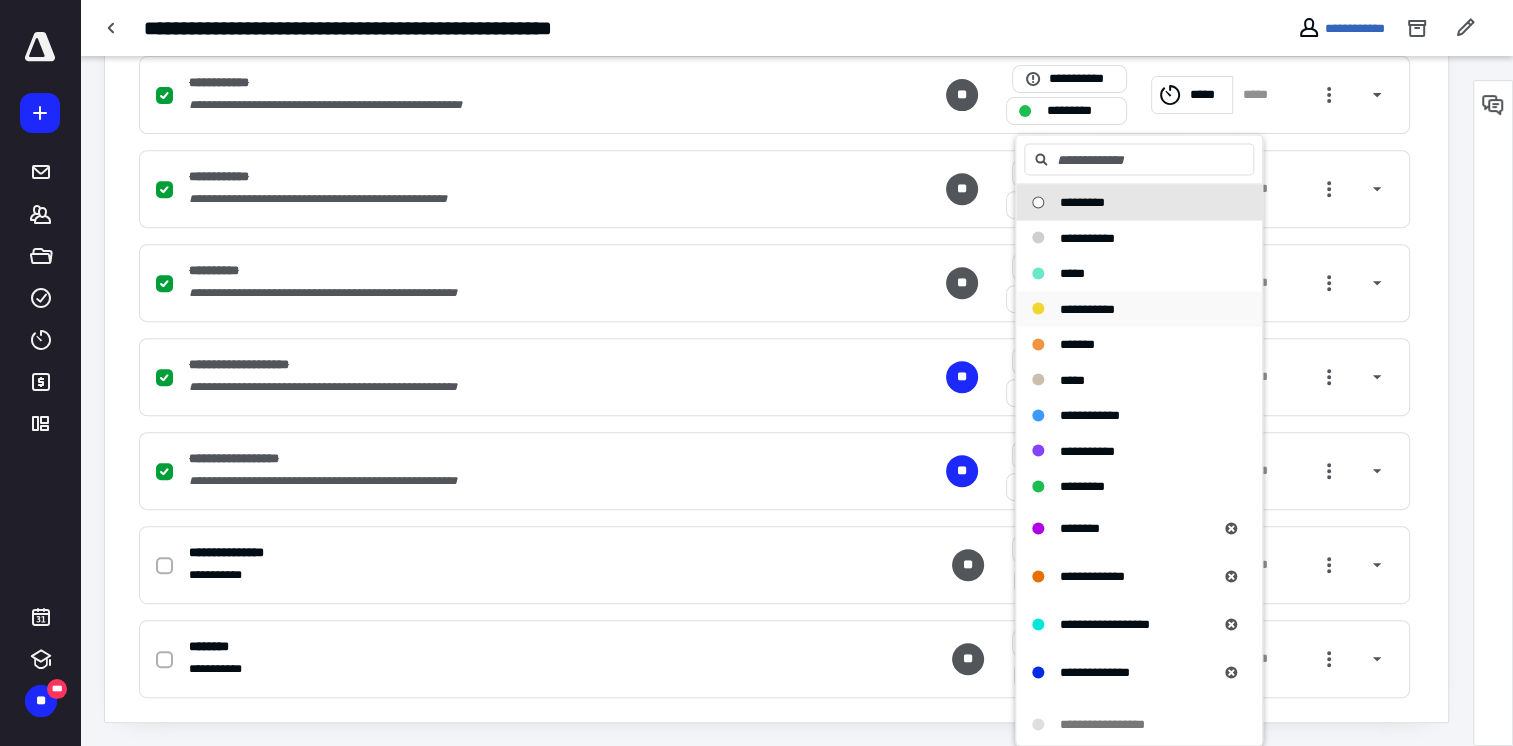 click on "**********" at bounding box center (1127, 309) 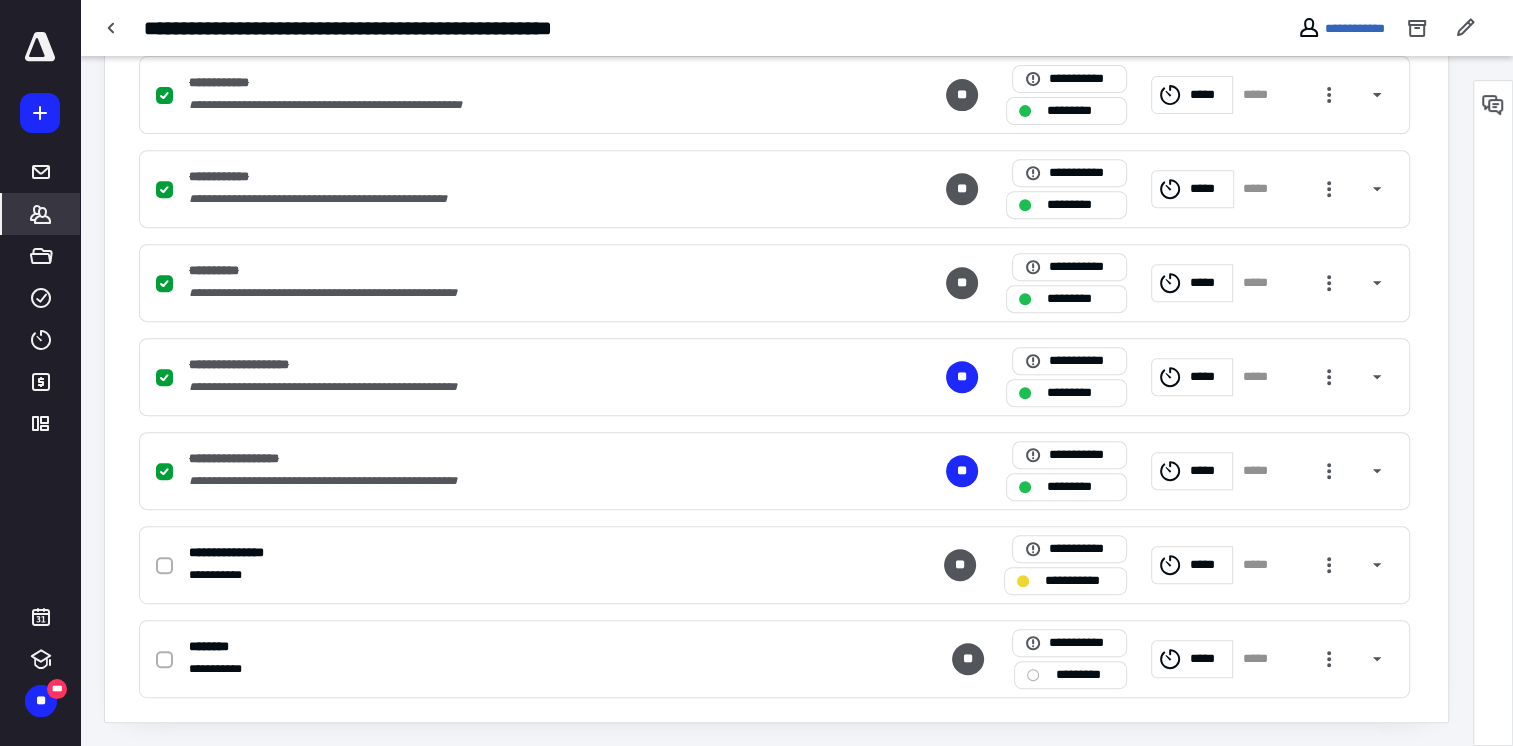 click on "*******" at bounding box center (41, 214) 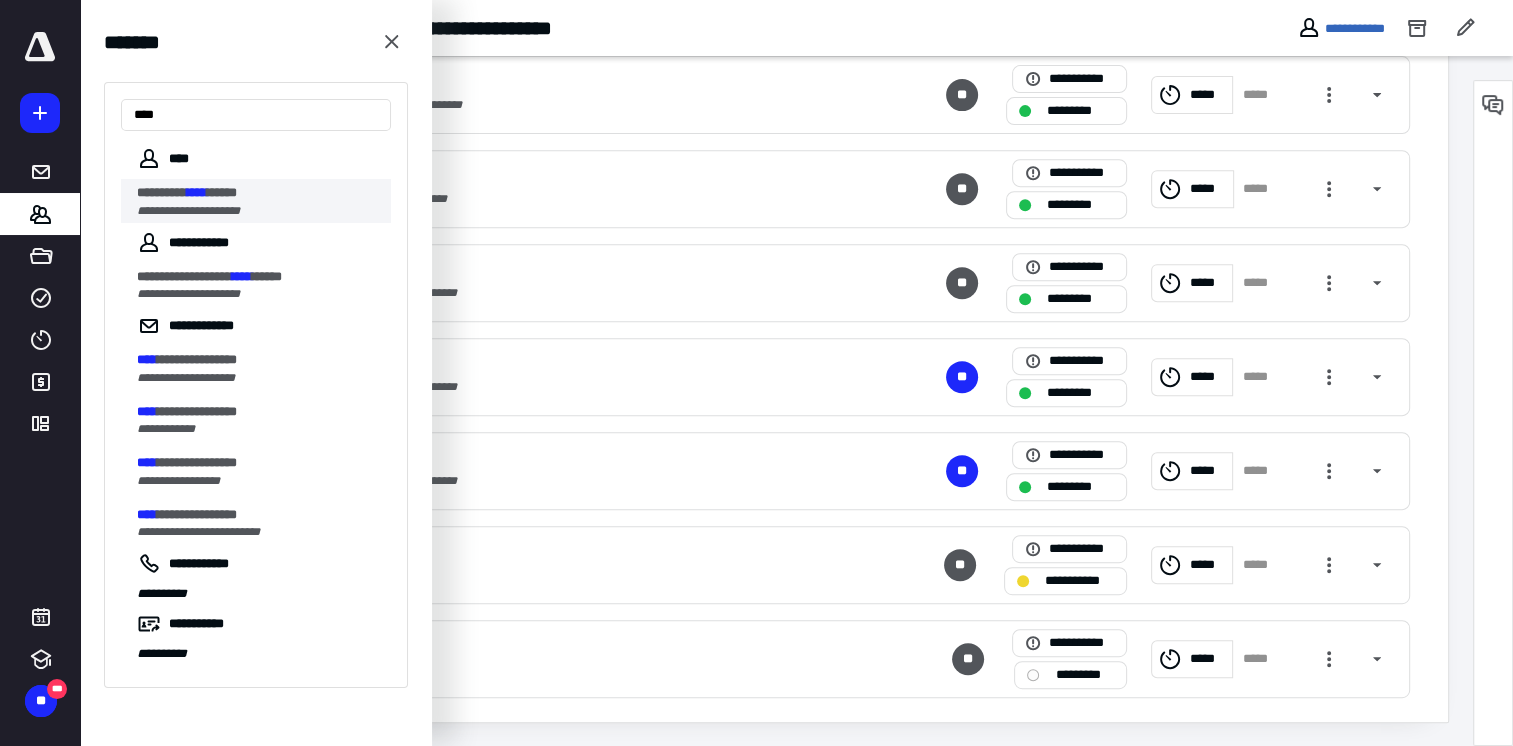 type on "****" 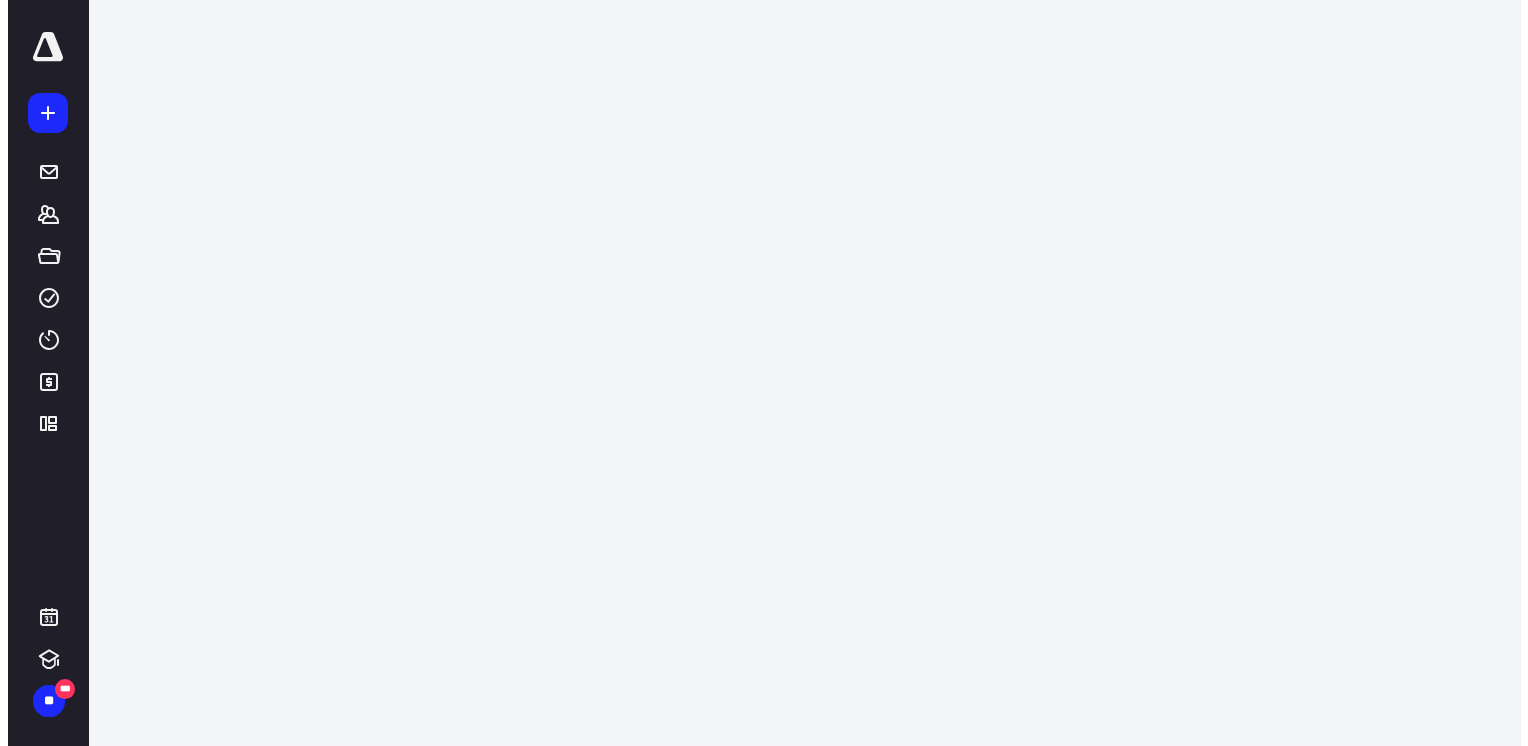 scroll, scrollTop: 0, scrollLeft: 0, axis: both 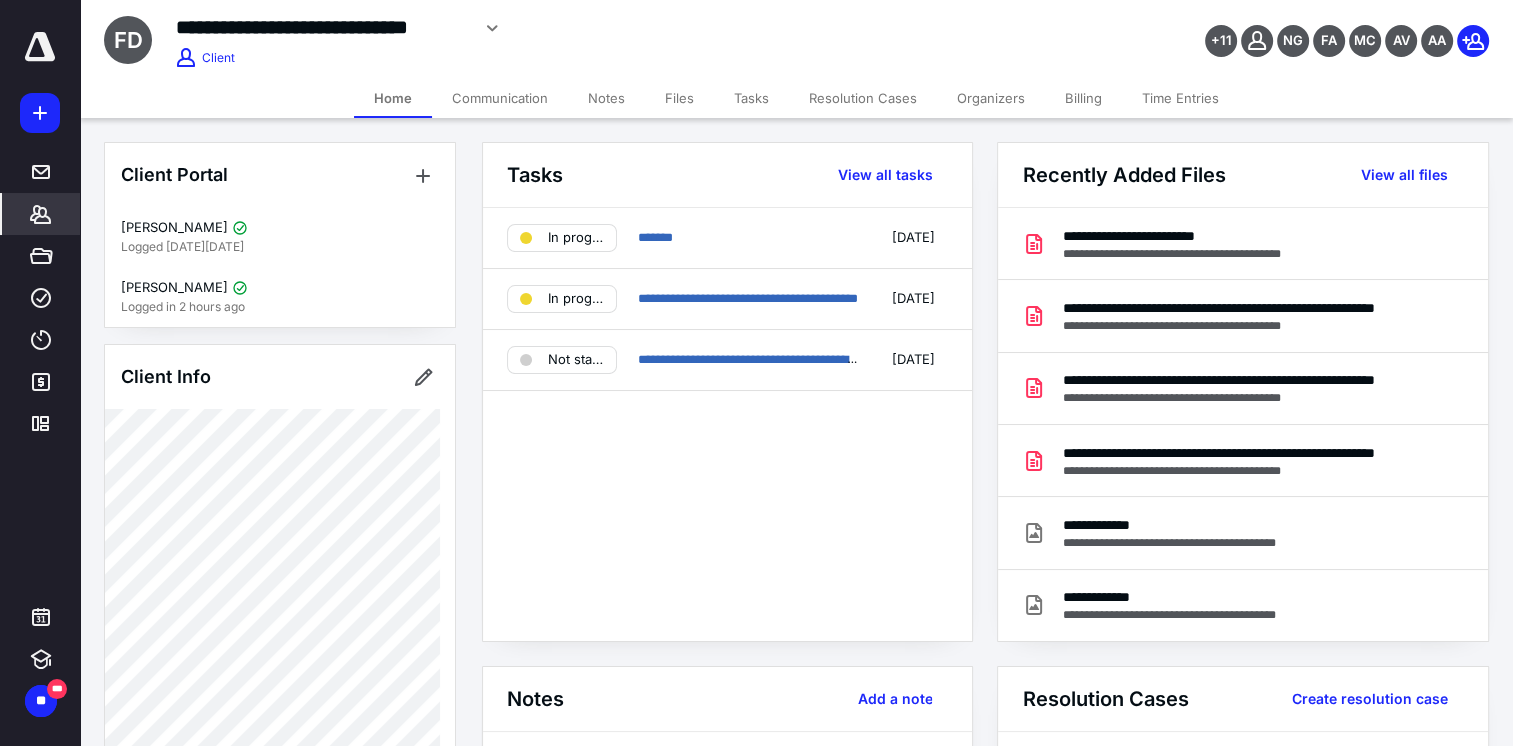 click on "Files" at bounding box center (679, 98) 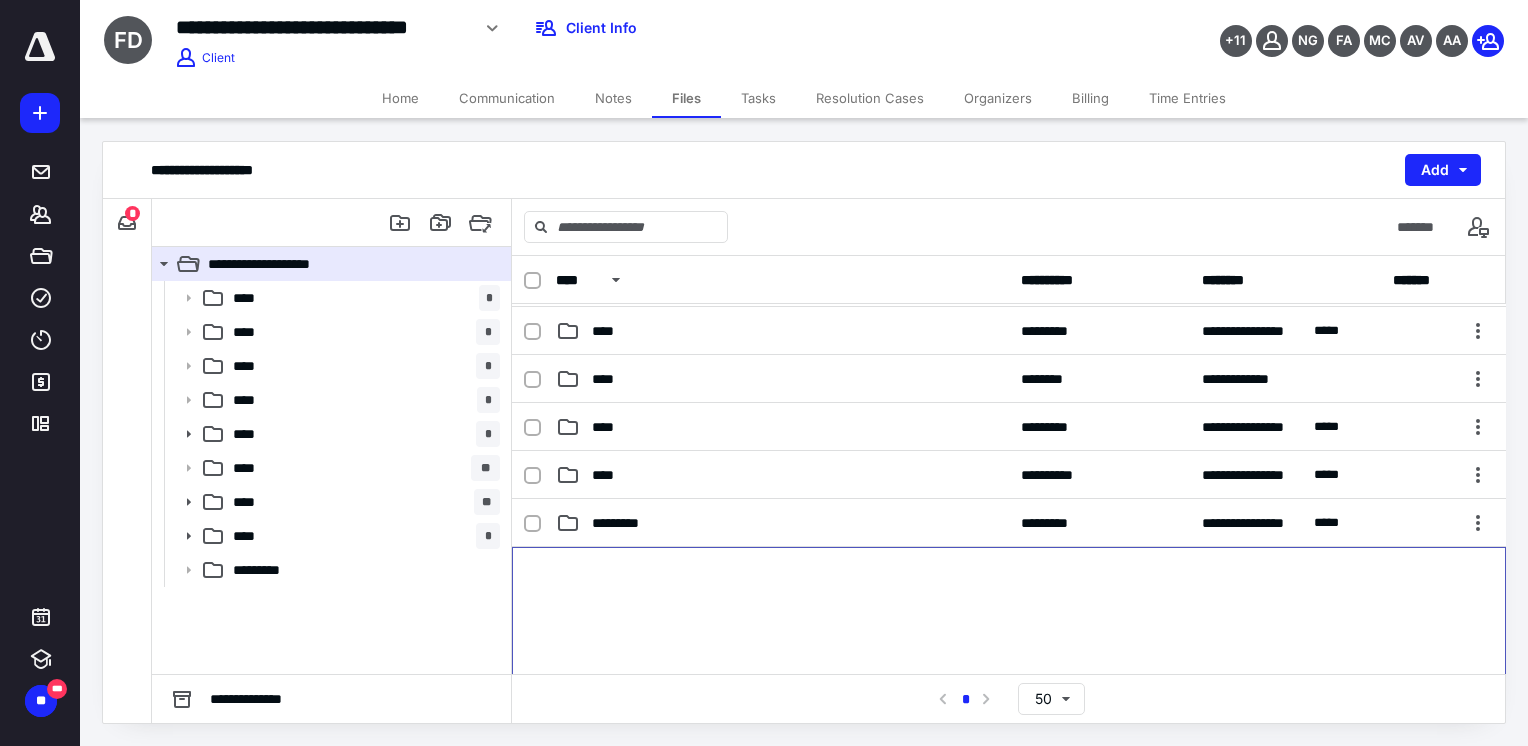 scroll, scrollTop: 222, scrollLeft: 0, axis: vertical 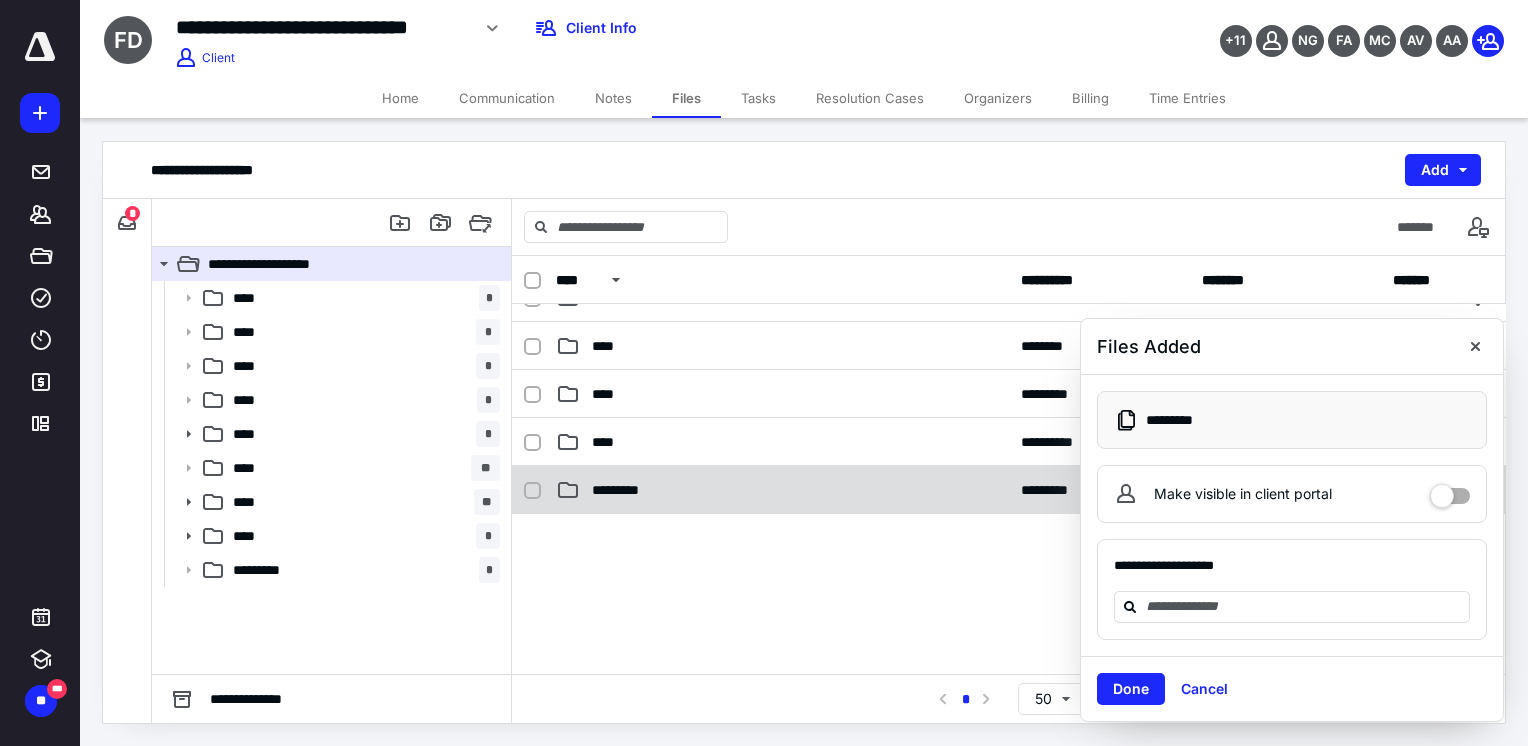 click on "*********" at bounding box center [628, 490] 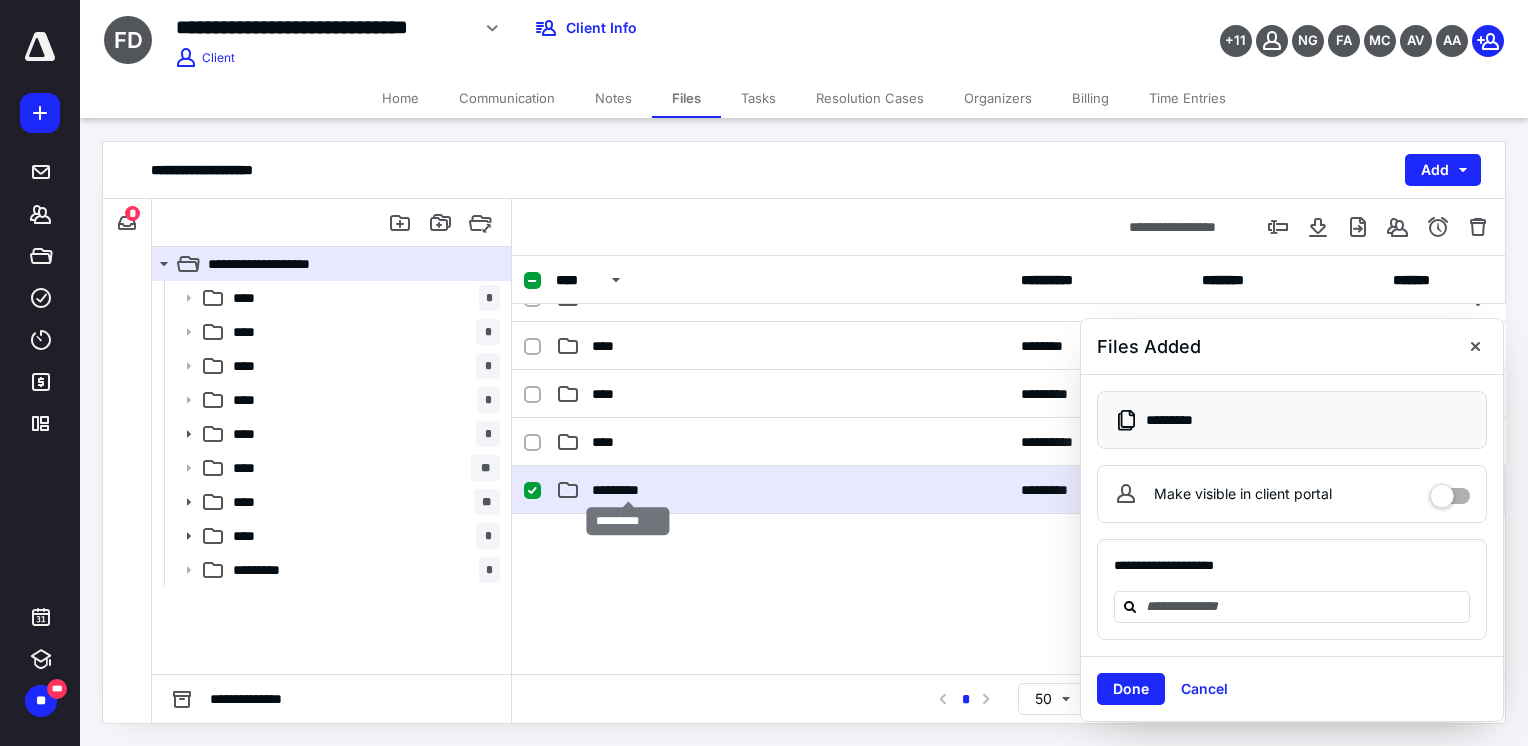 click on "*********" at bounding box center (628, 490) 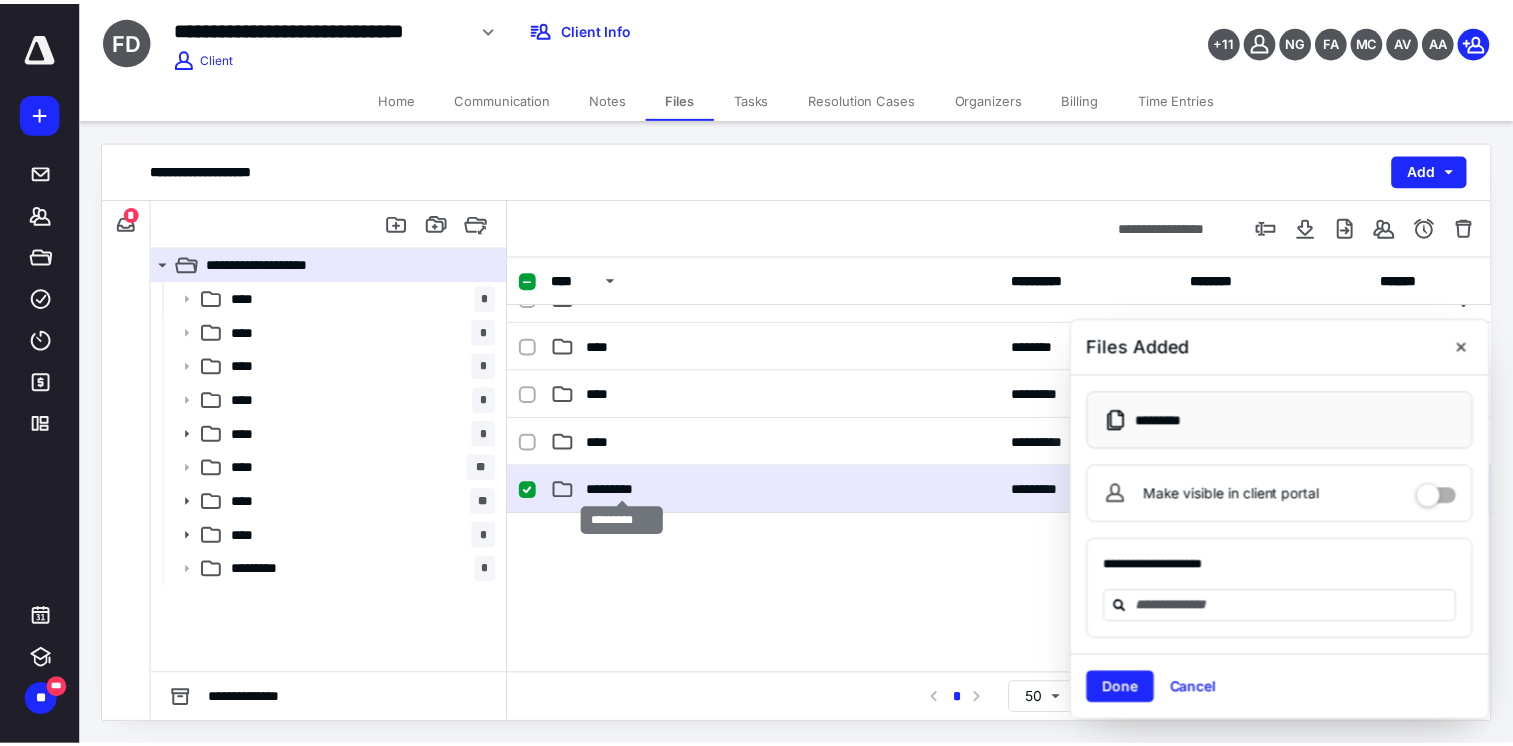 scroll, scrollTop: 0, scrollLeft: 0, axis: both 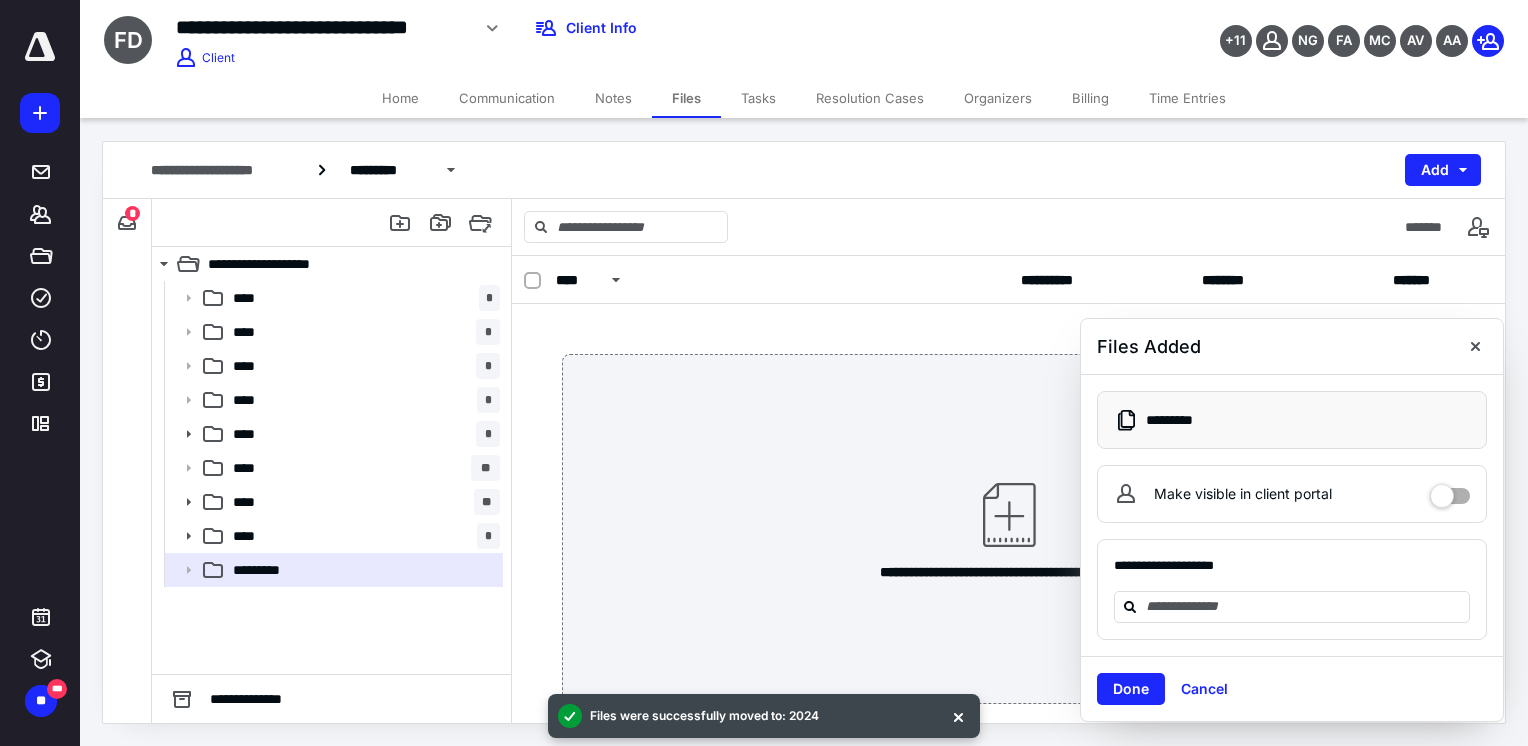 click on "Tasks" at bounding box center [758, 98] 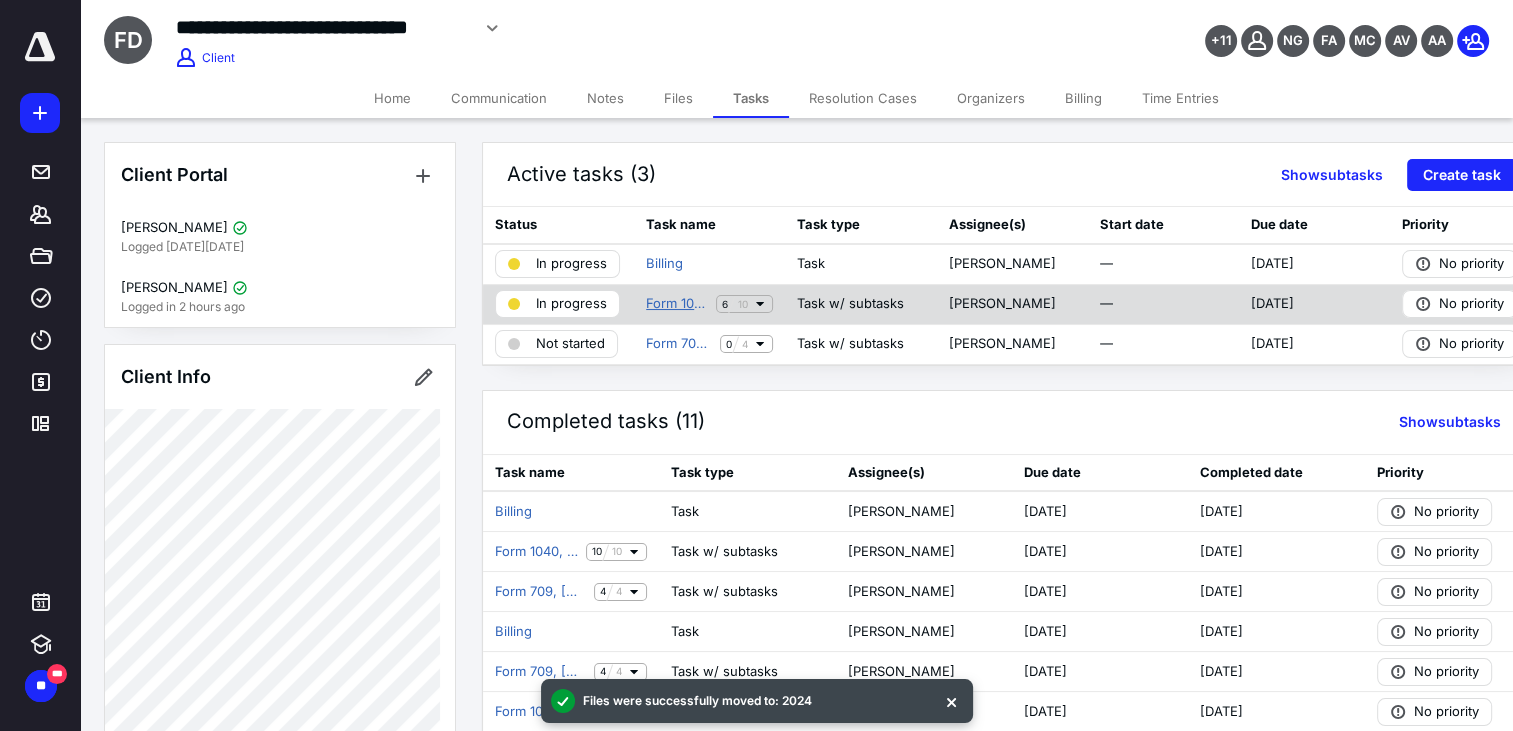 click on "Form 1040, U.S. Individual Income Tax Return" at bounding box center (677, 304) 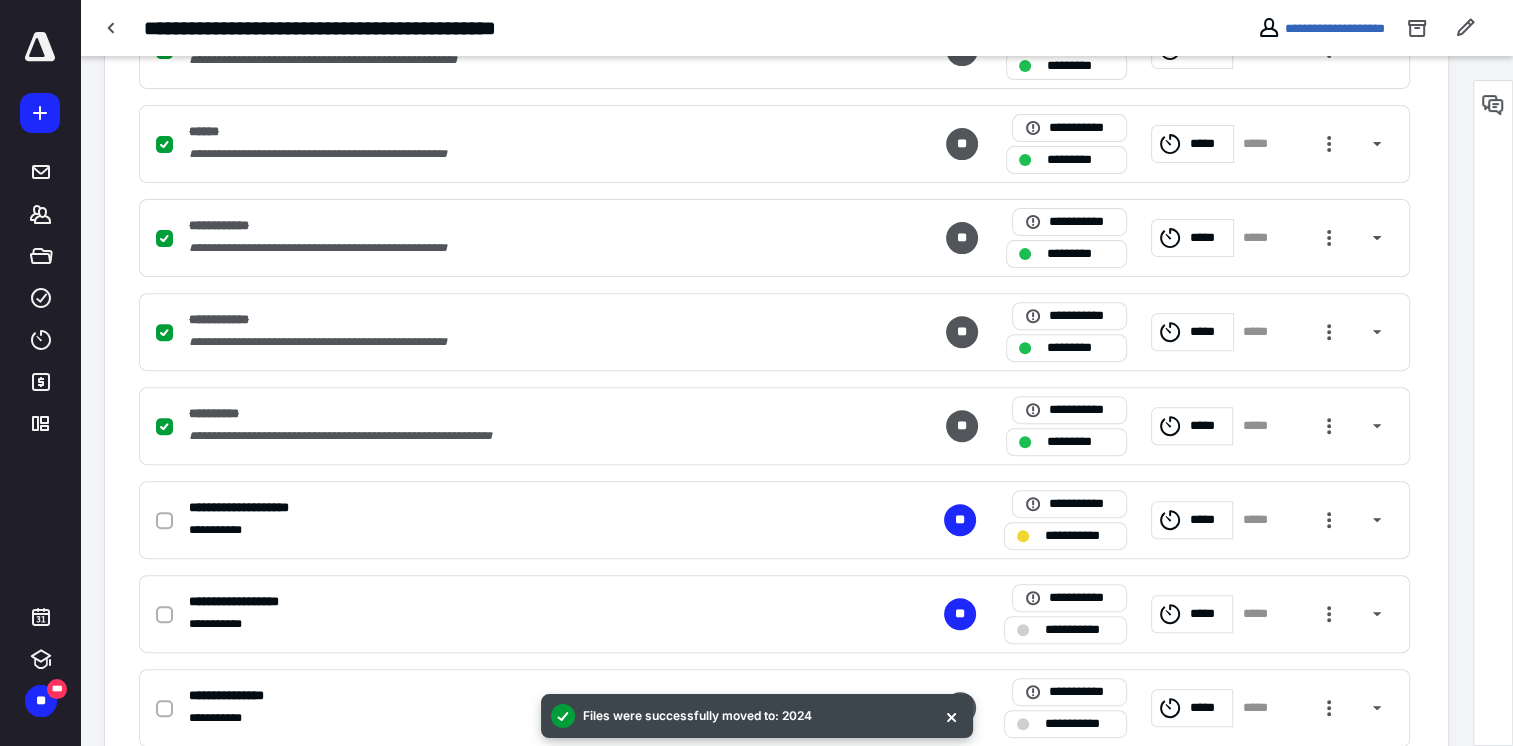 scroll, scrollTop: 666, scrollLeft: 0, axis: vertical 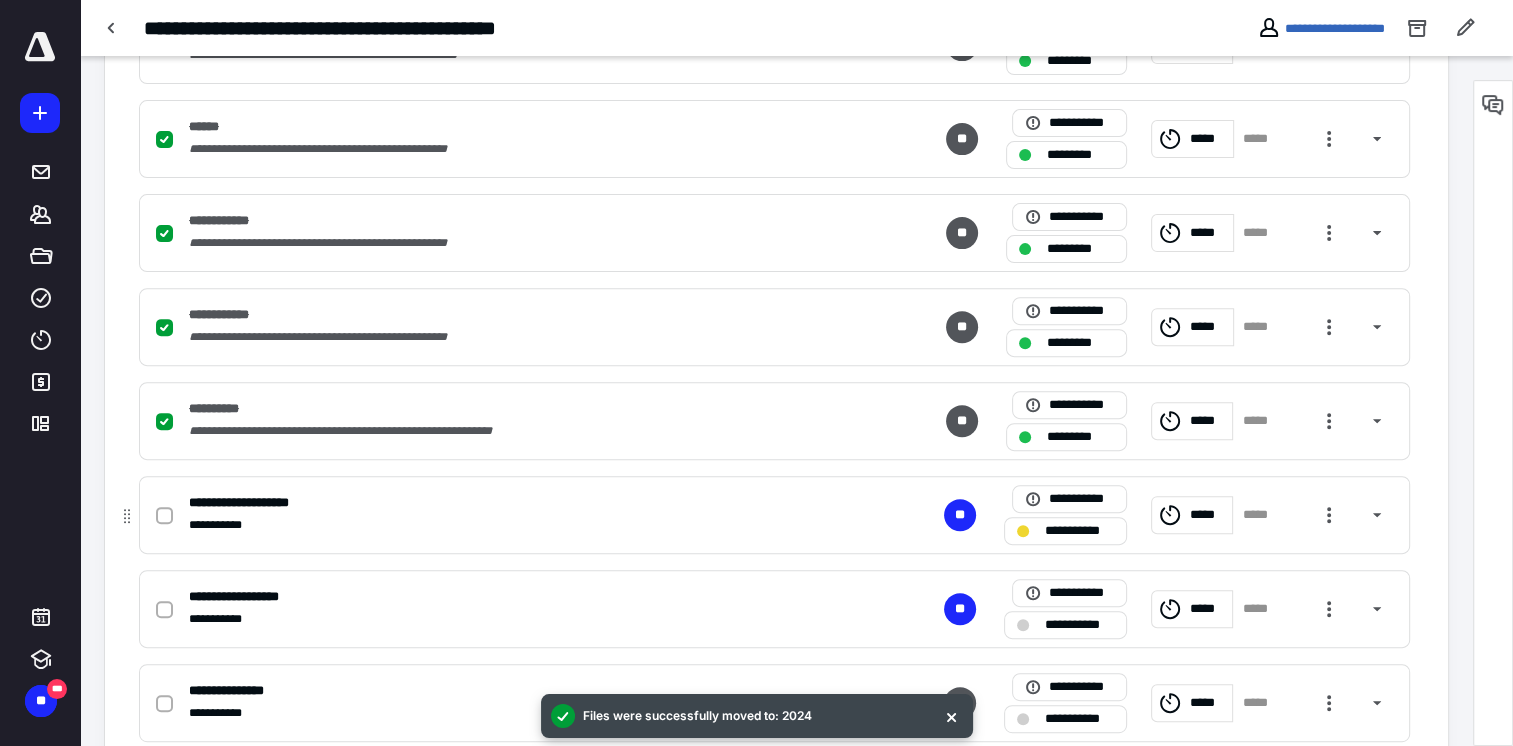 click at bounding box center (164, 516) 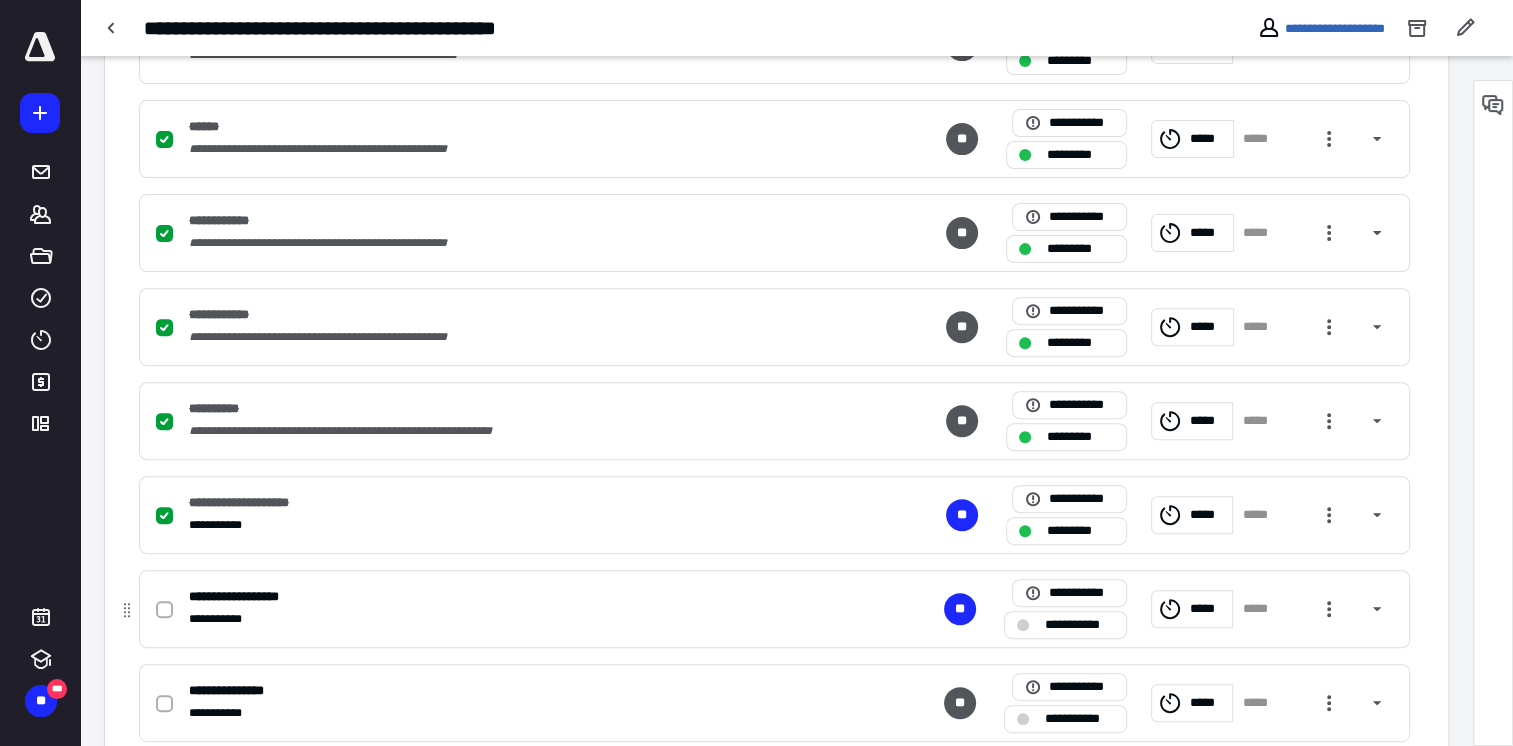 click 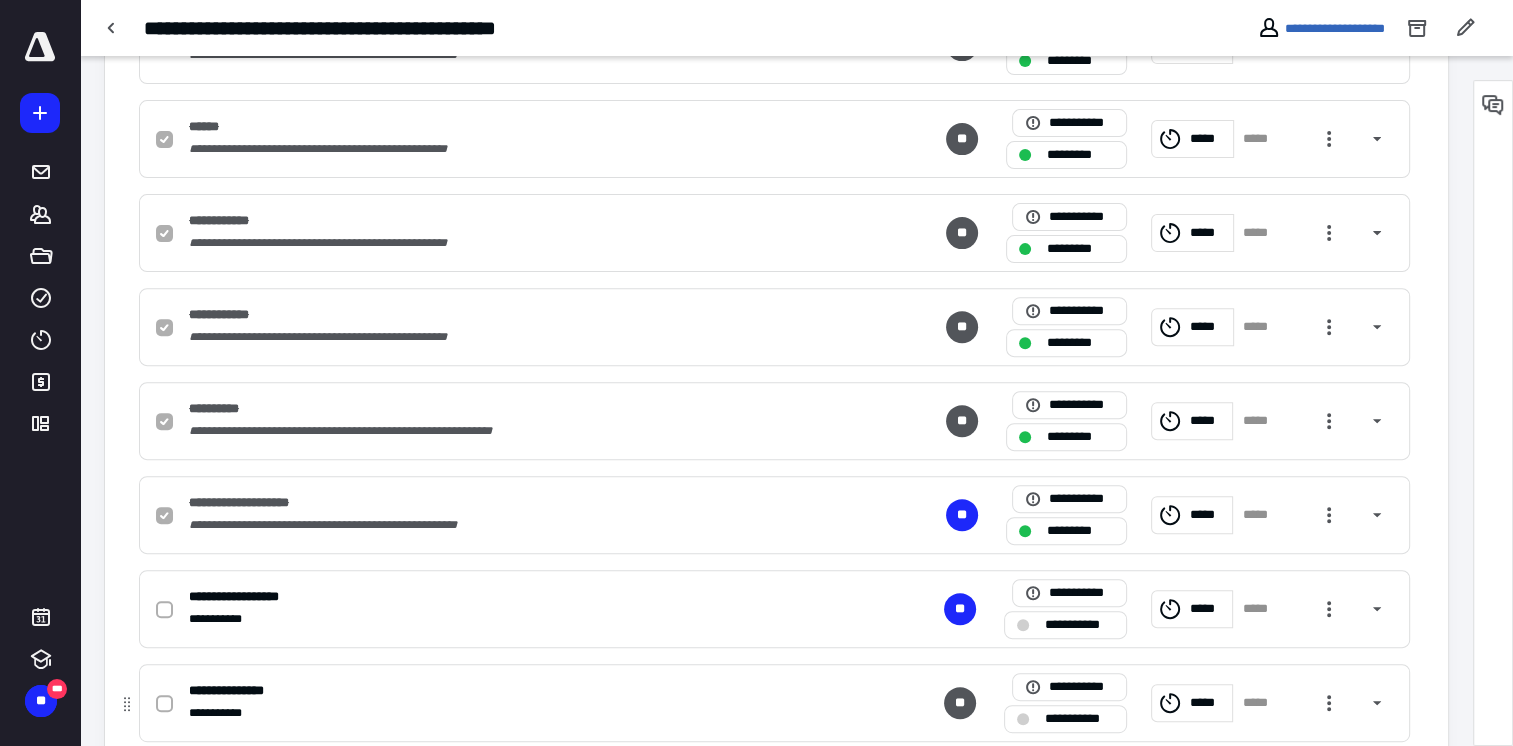 checkbox on "true" 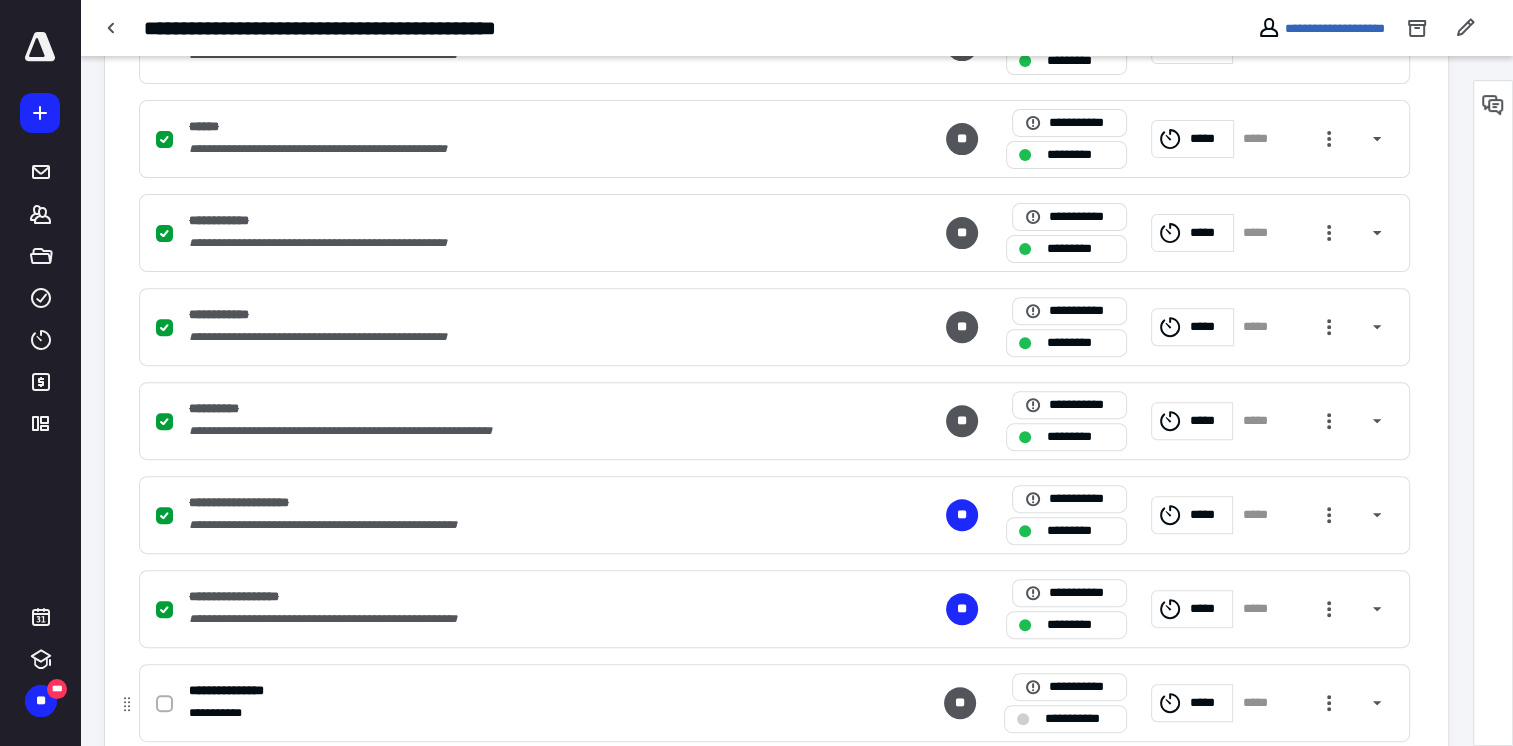 click on "**********" at bounding box center [1065, 719] 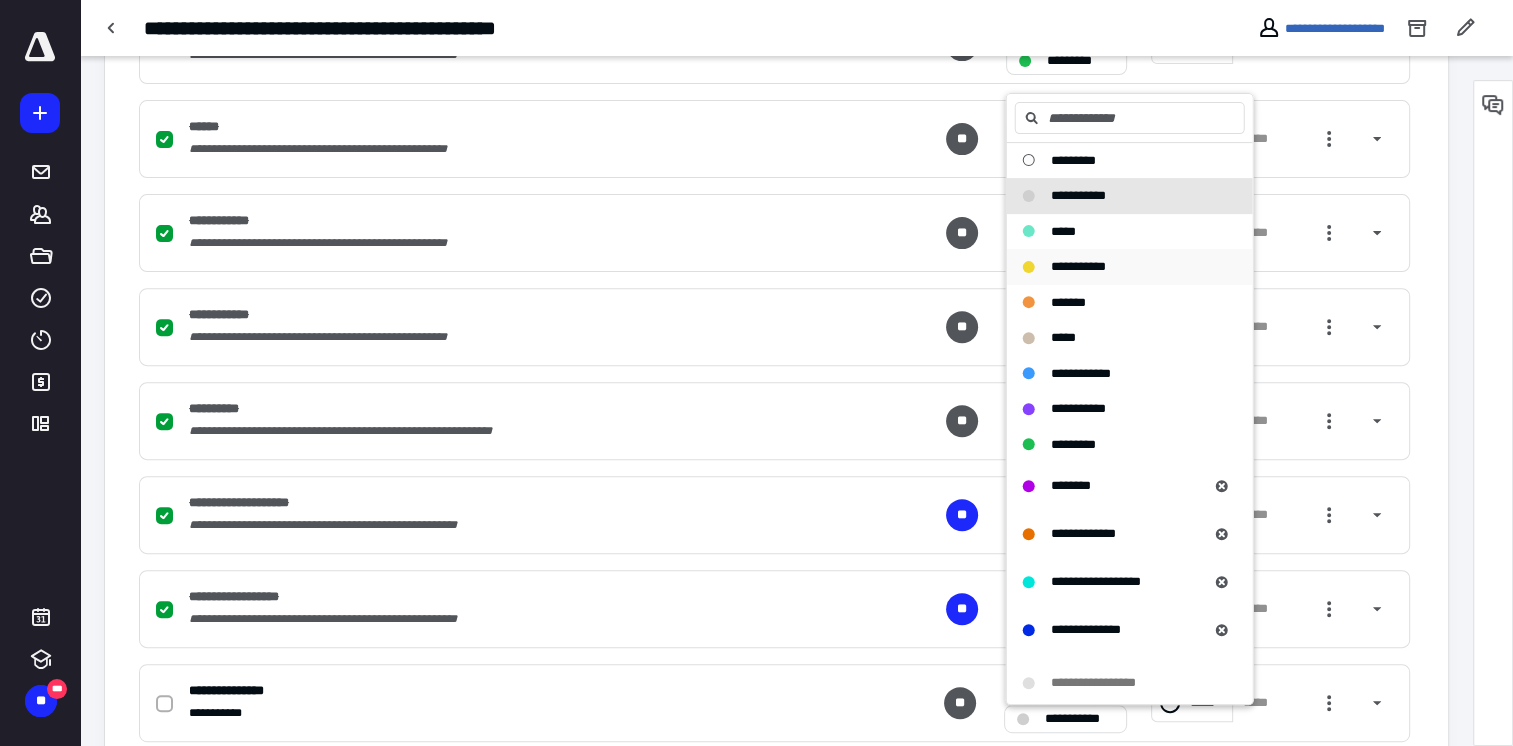 click on "**********" at bounding box center (1078, 266) 